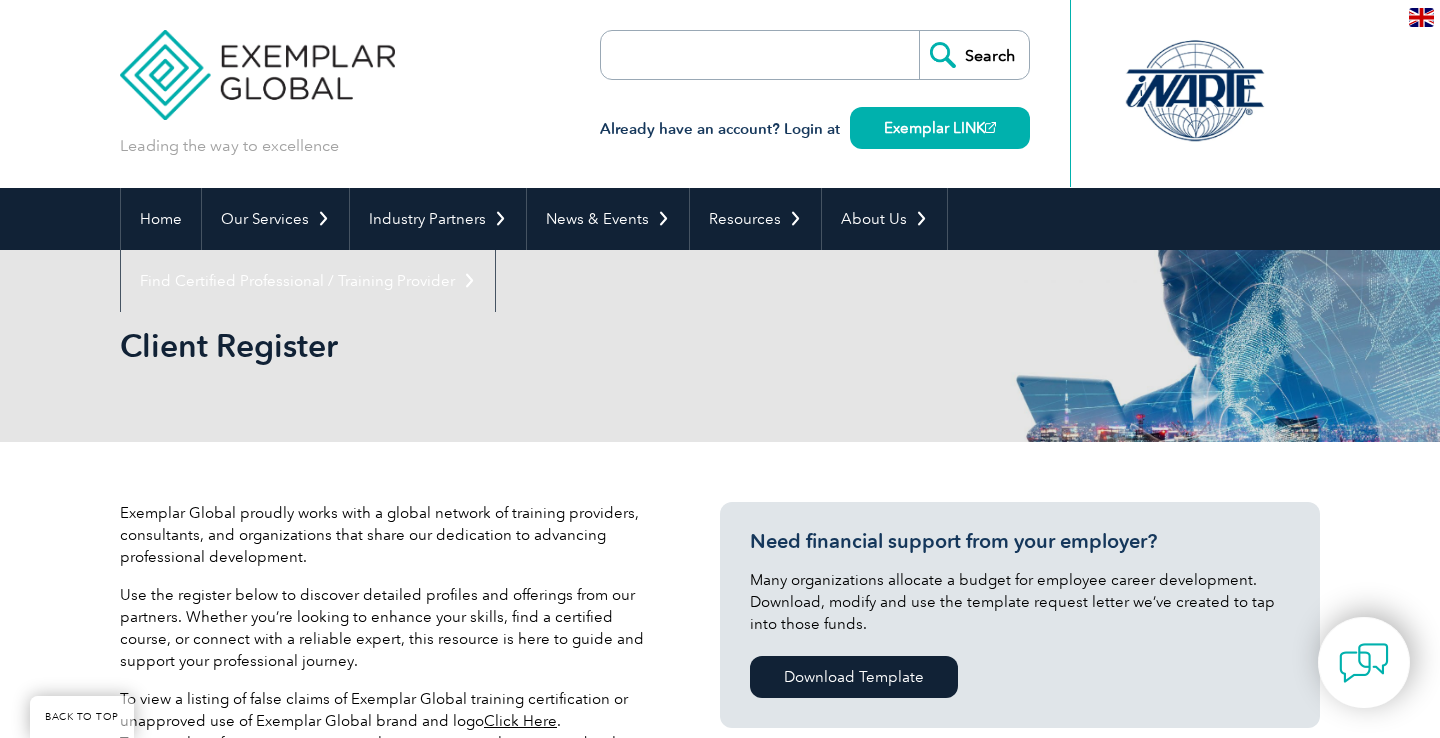 select on "Saudi Arabia" 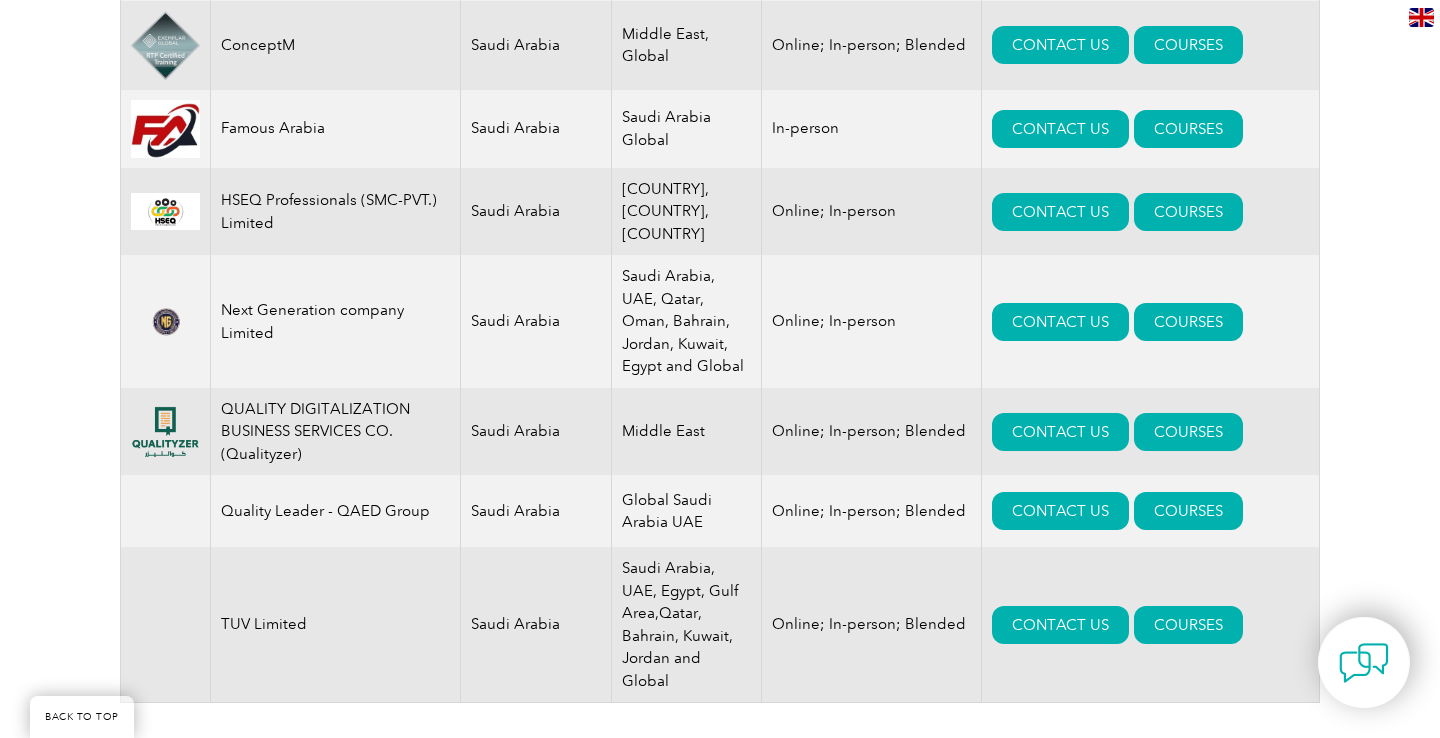 scroll, scrollTop: 1042, scrollLeft: 0, axis: vertical 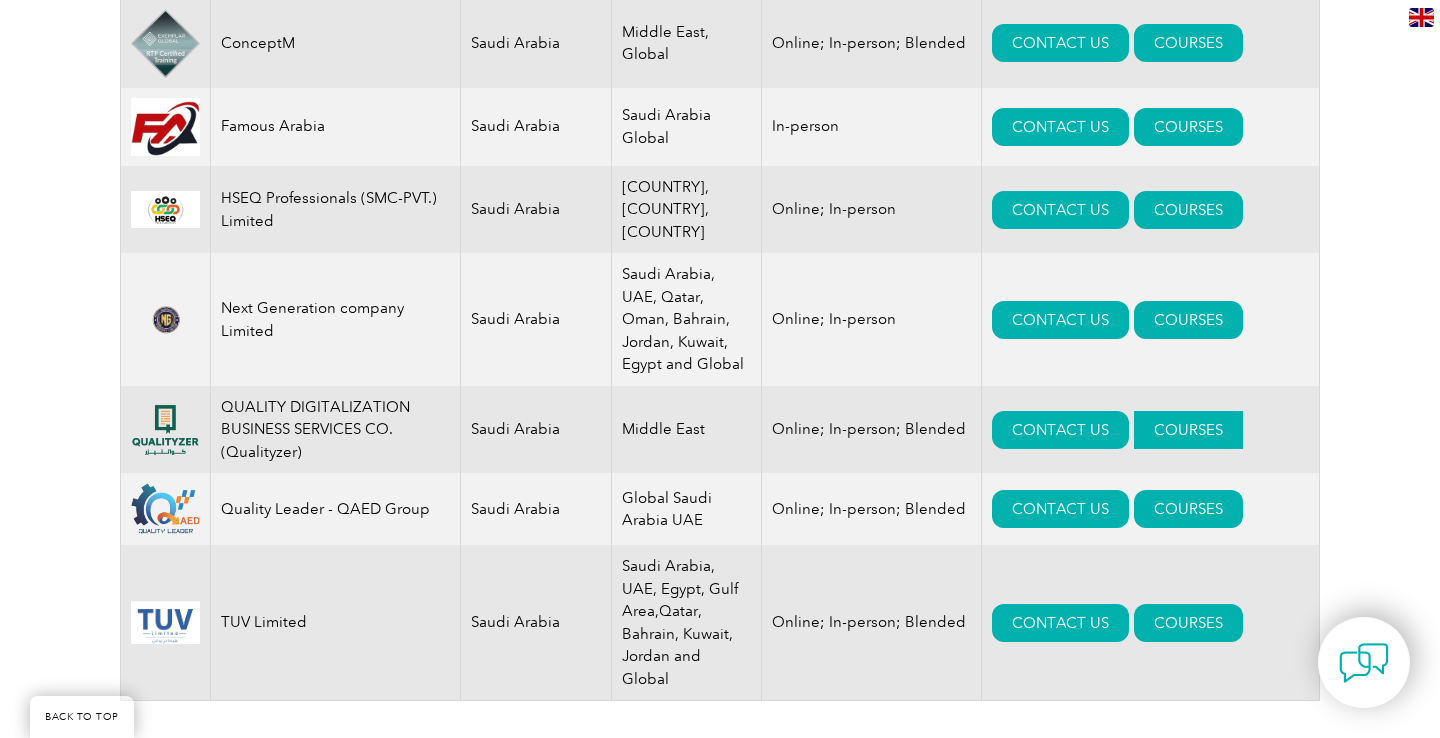 click on "COURSES" at bounding box center (1188, 430) 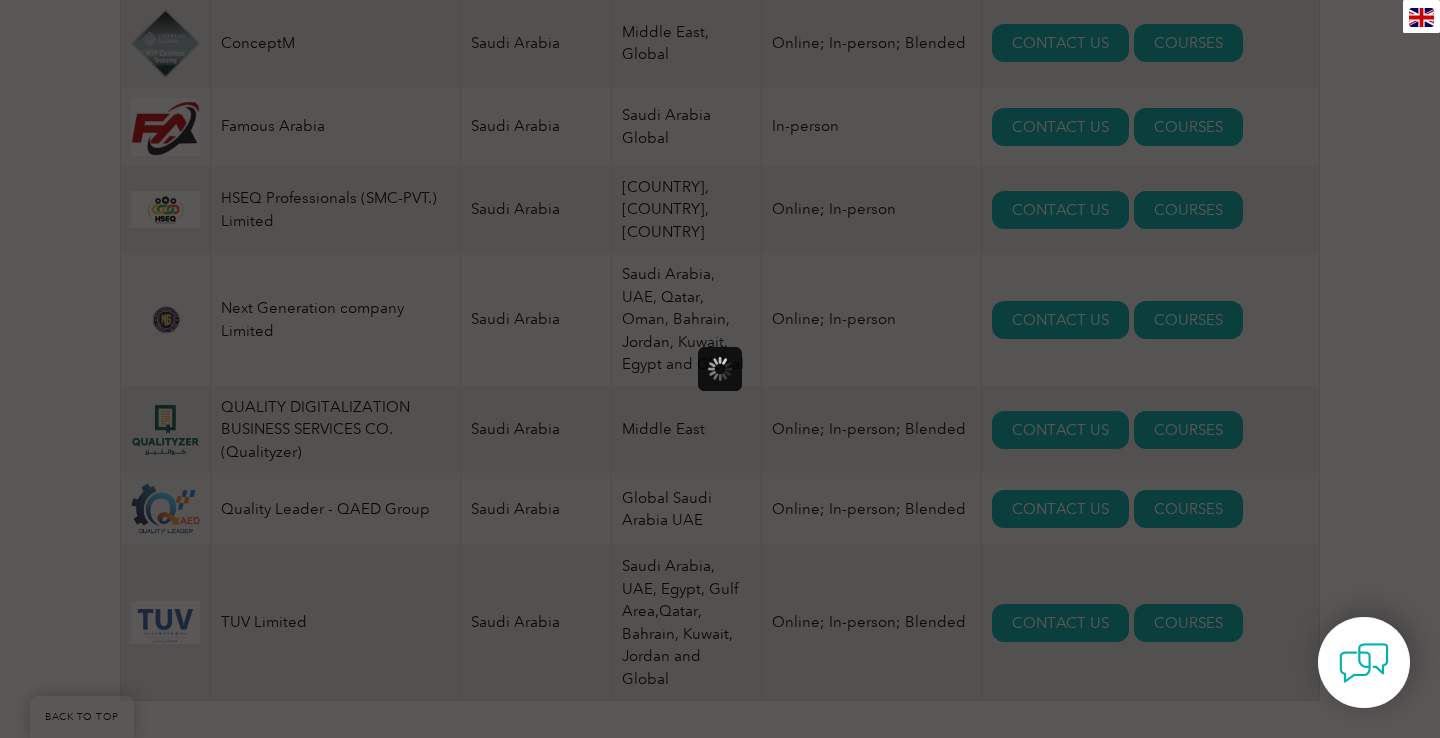 scroll, scrollTop: 0, scrollLeft: 0, axis: both 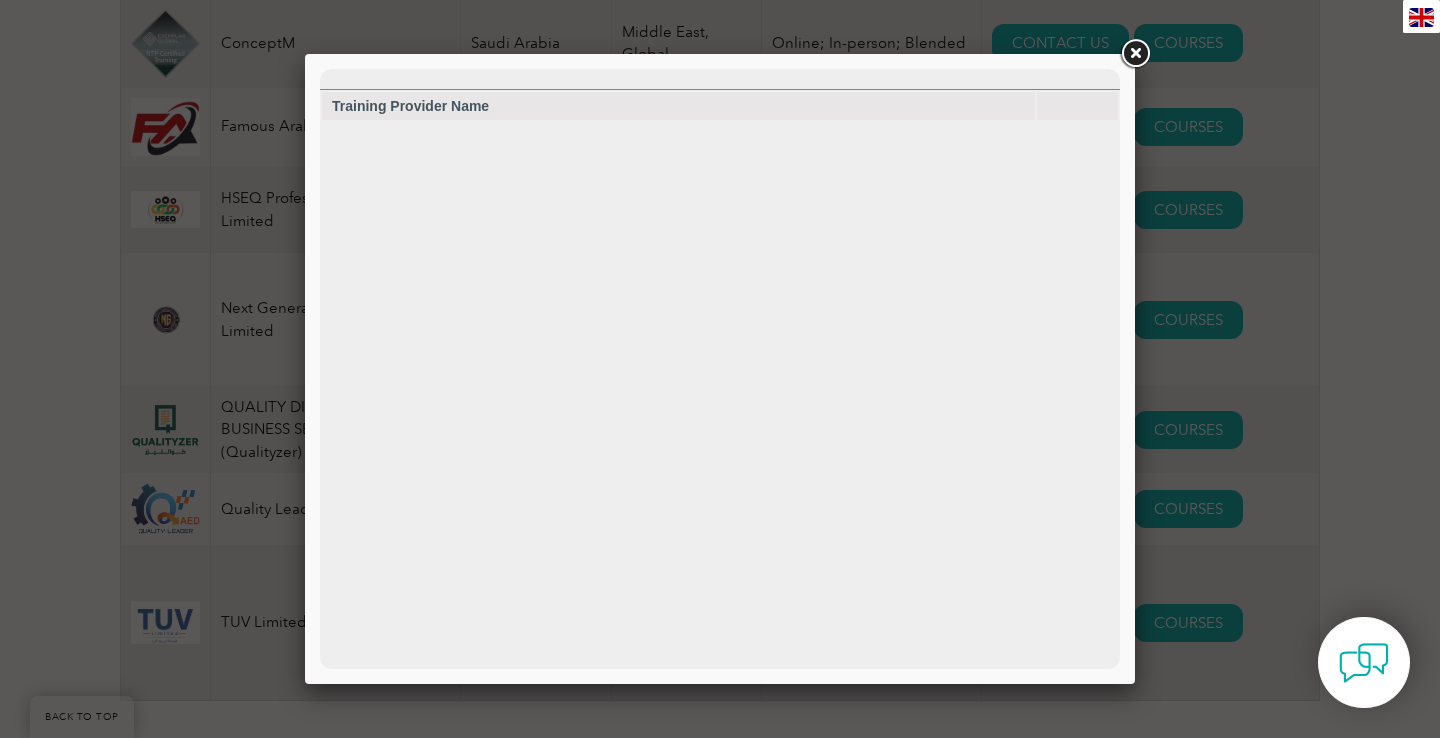 click at bounding box center [1135, 54] 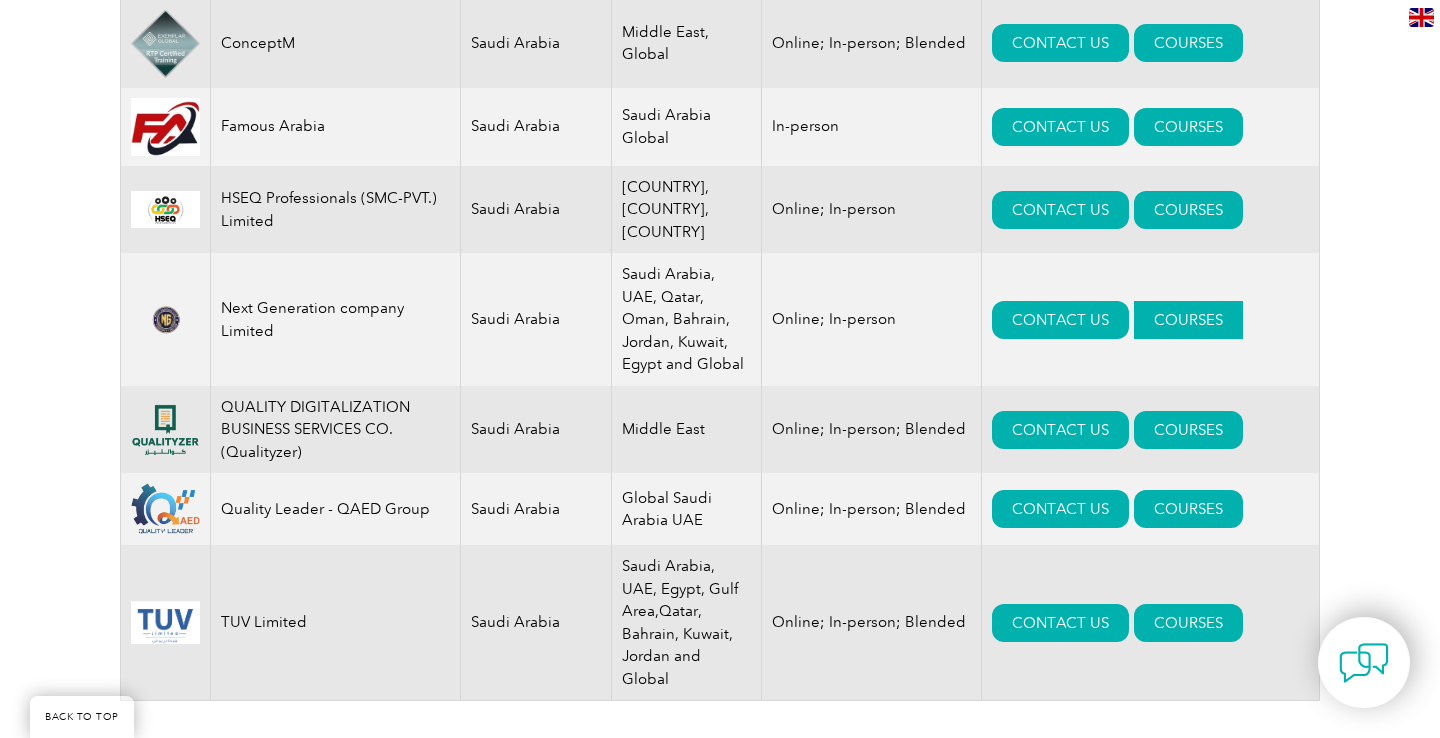 click on "COURSES" at bounding box center [1188, 320] 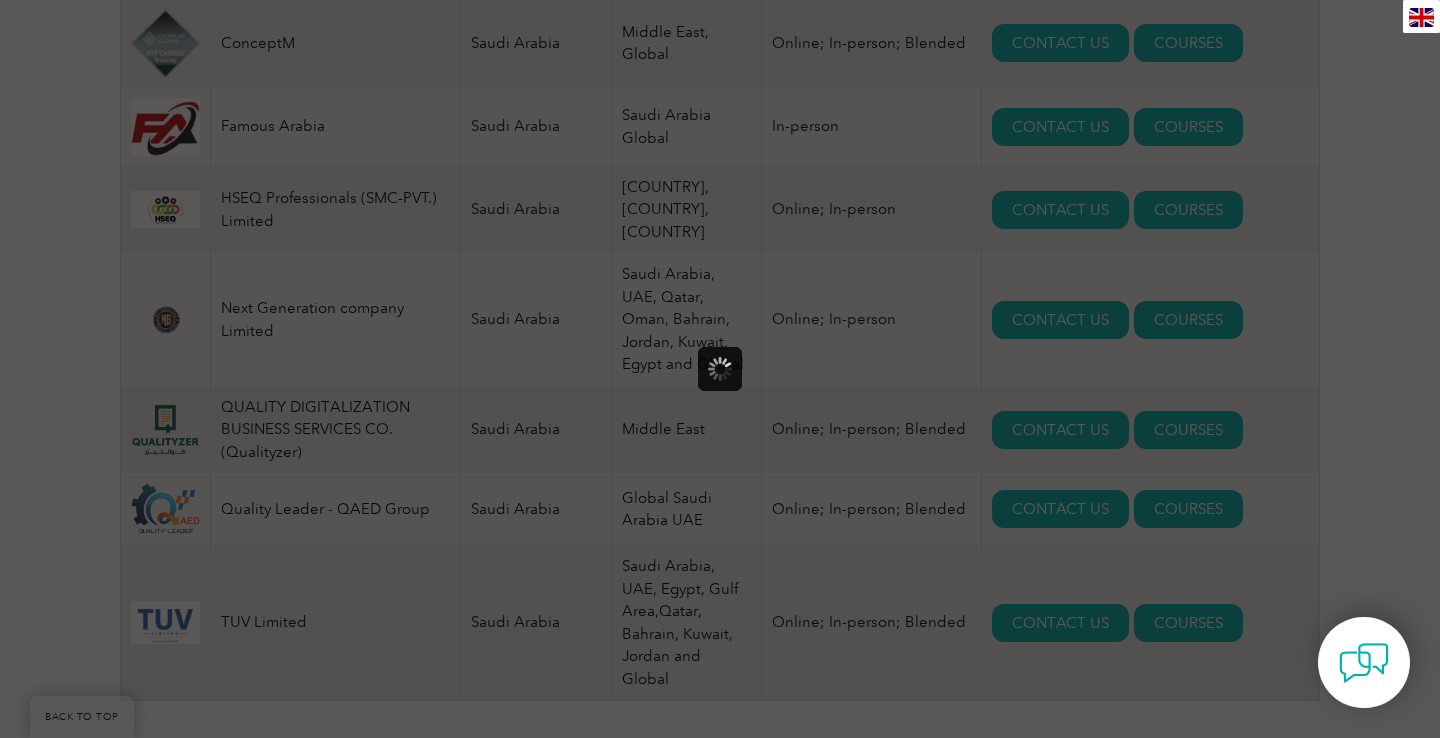 scroll, scrollTop: 0, scrollLeft: 0, axis: both 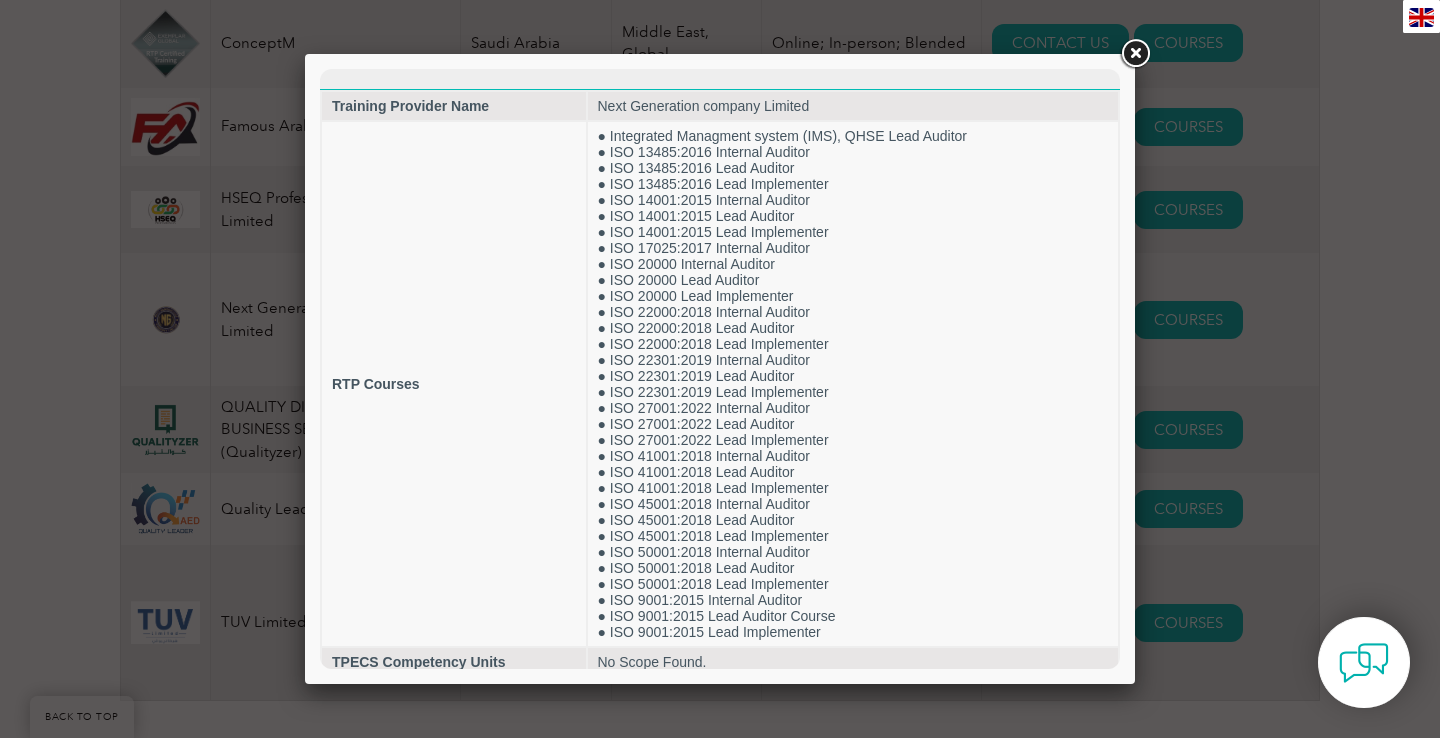 click at bounding box center [720, 369] 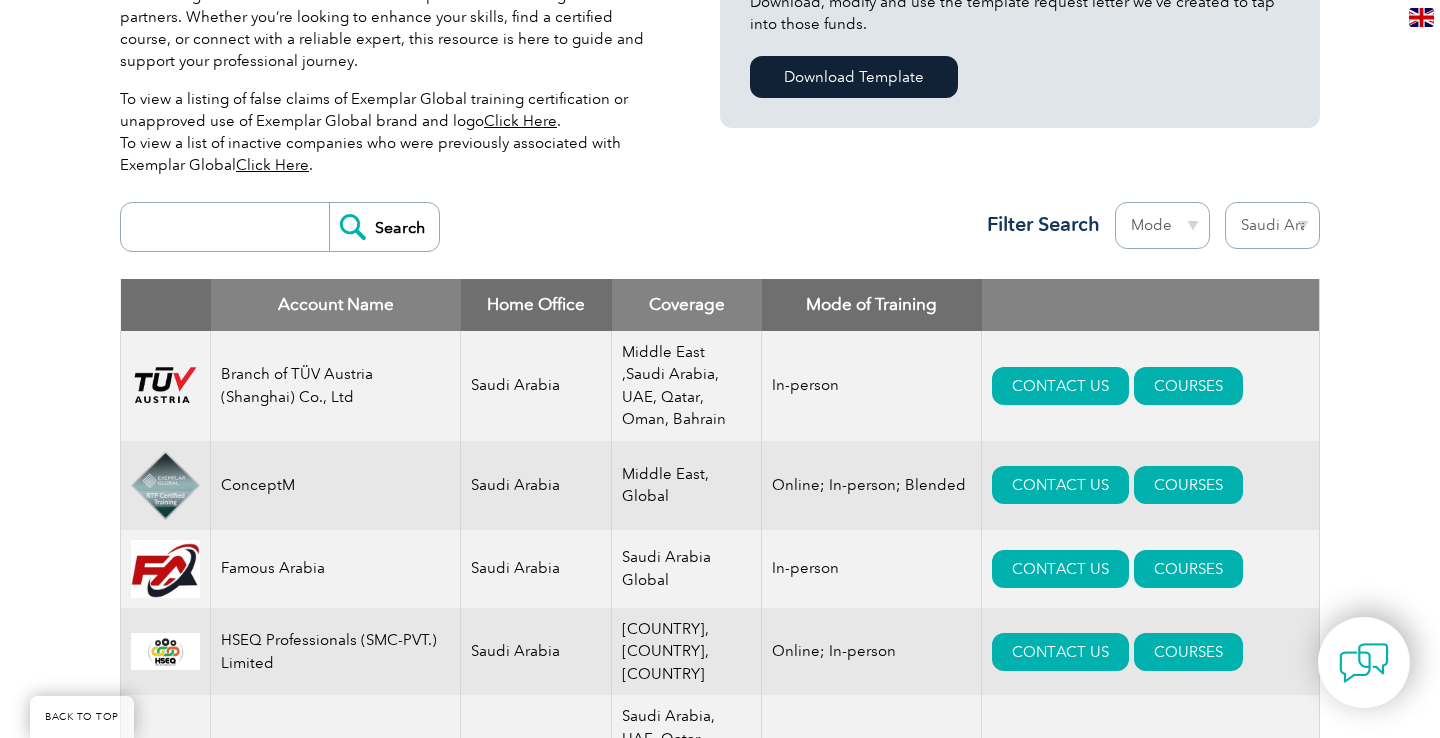 scroll, scrollTop: 694, scrollLeft: 0, axis: vertical 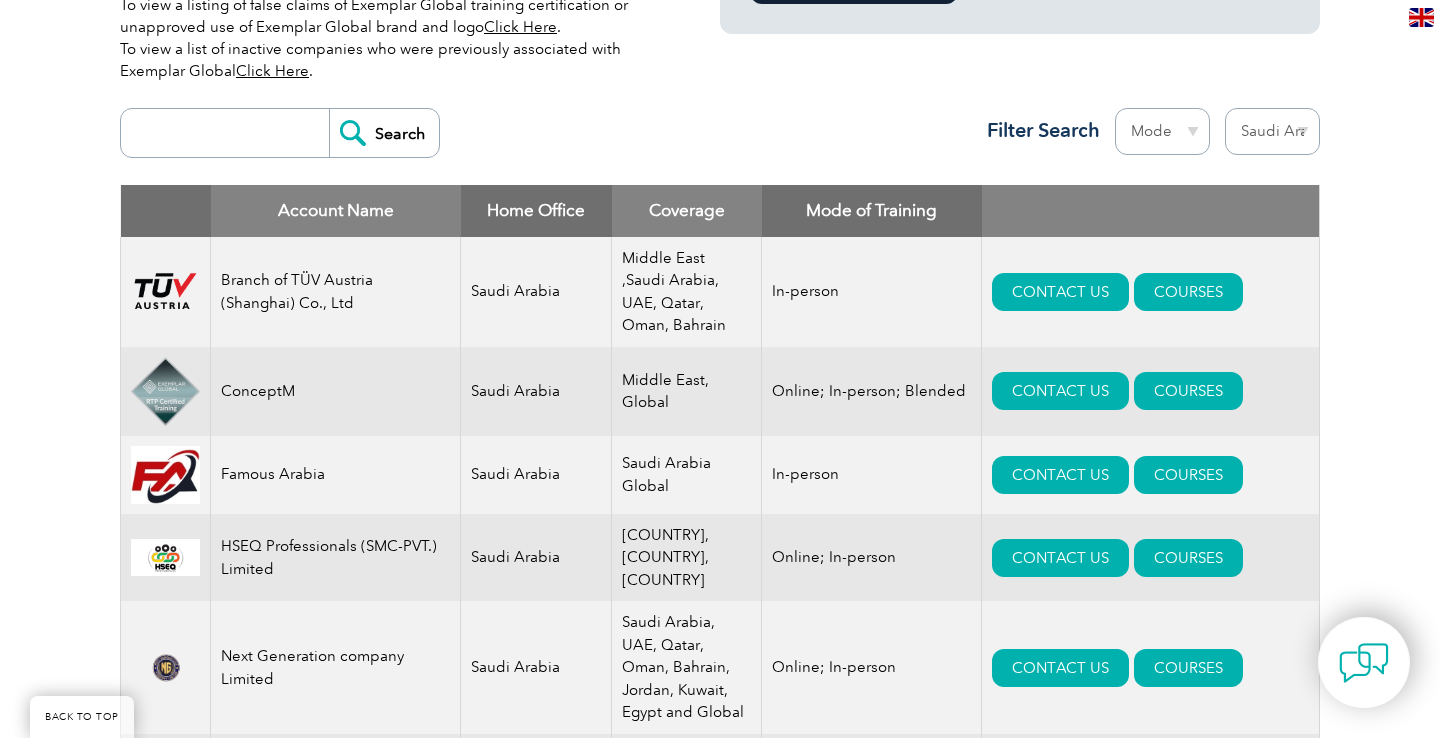 click on "Search" at bounding box center [280, 133] 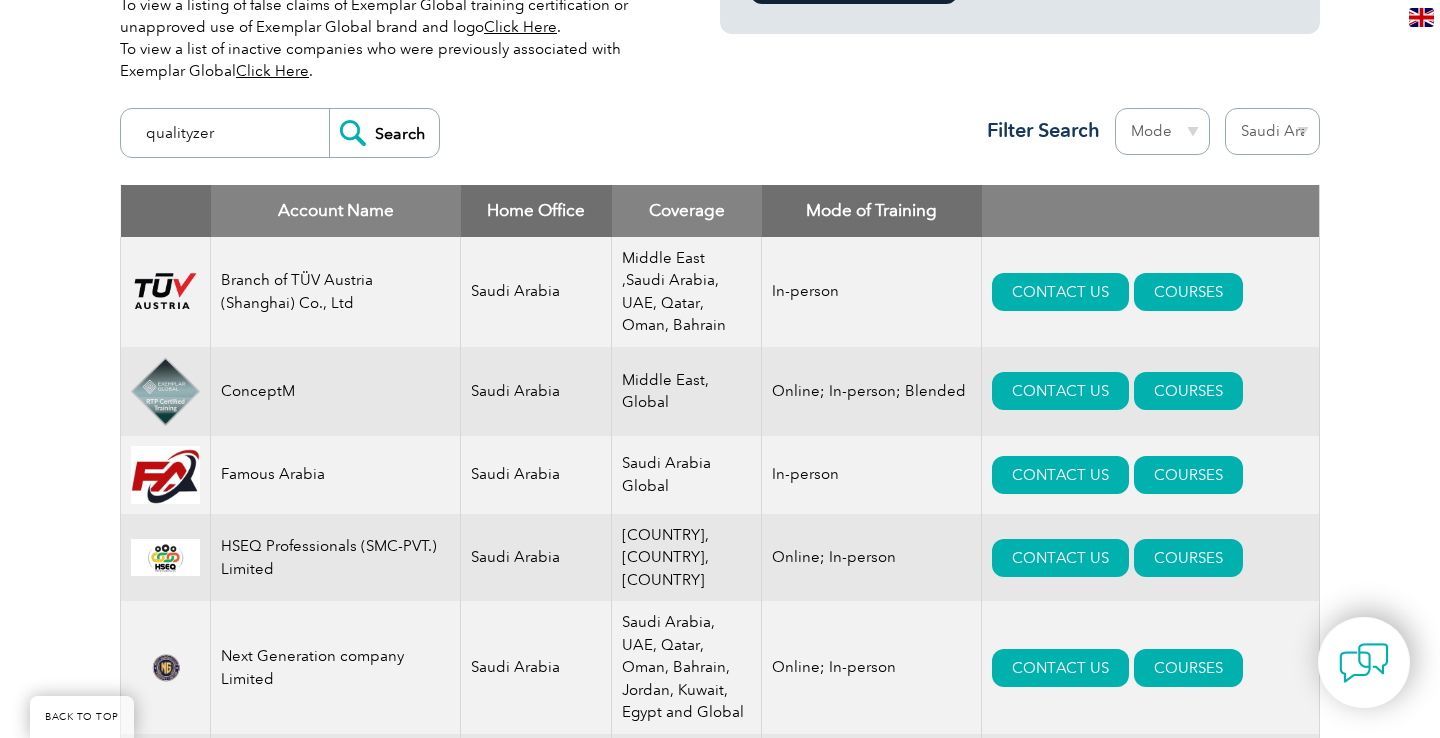 type on "qualityzer" 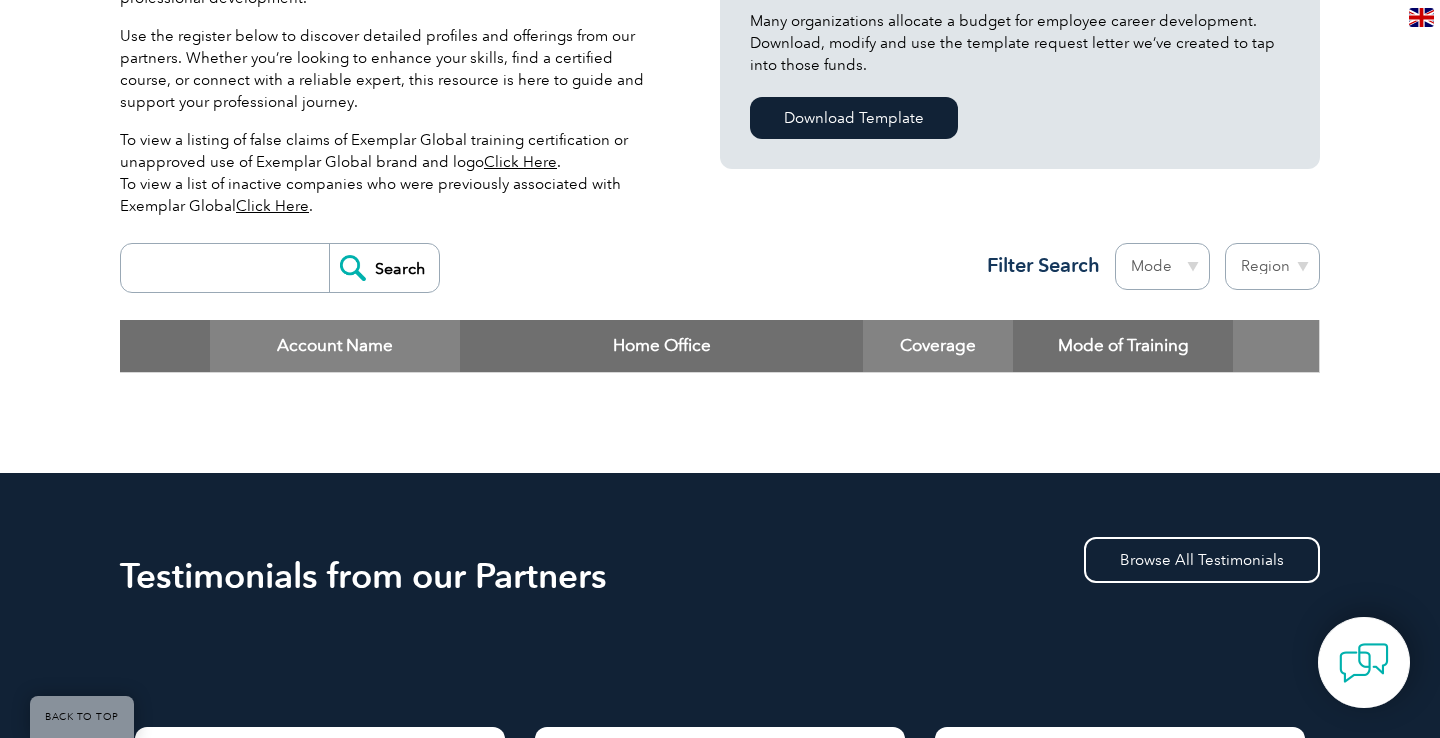 scroll, scrollTop: 537, scrollLeft: 0, axis: vertical 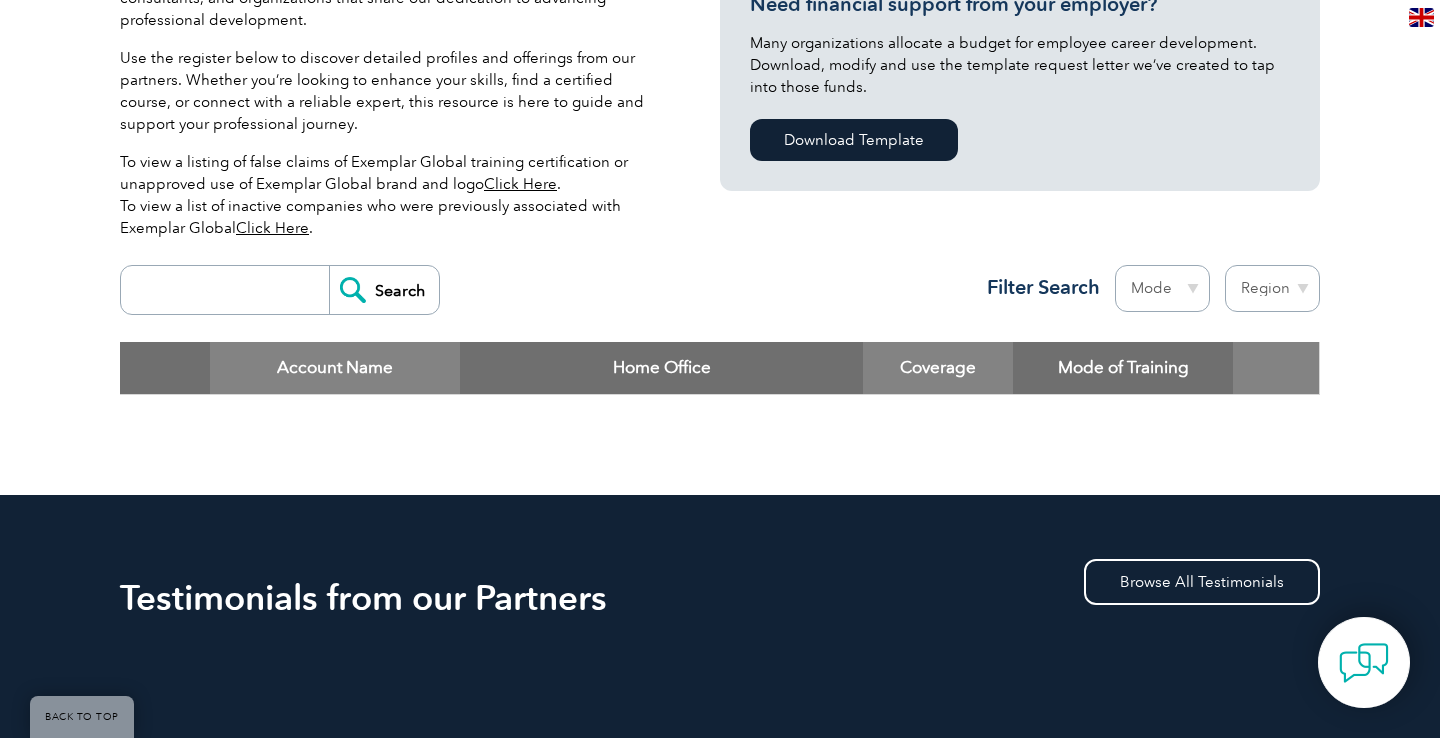 click at bounding box center (230, 290) 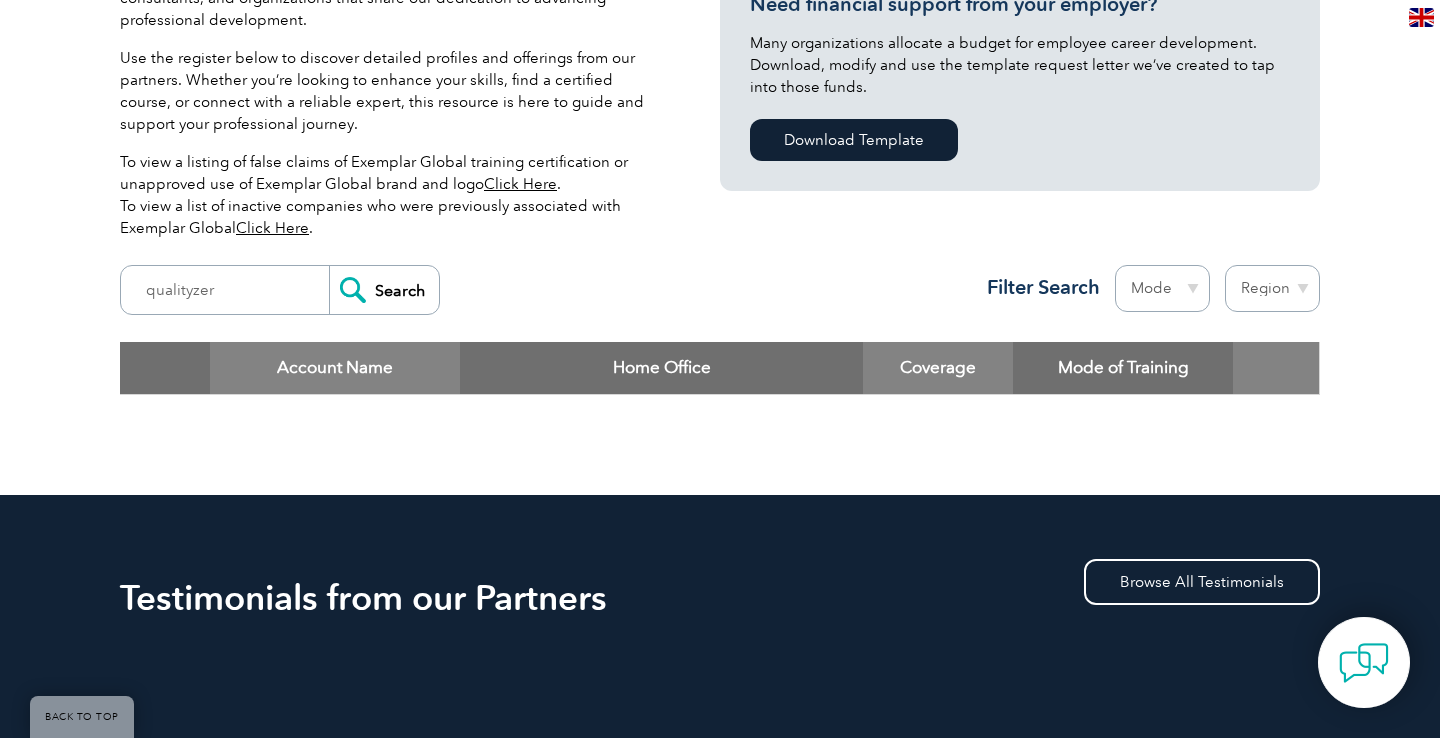 click on "Search" at bounding box center (384, 290) 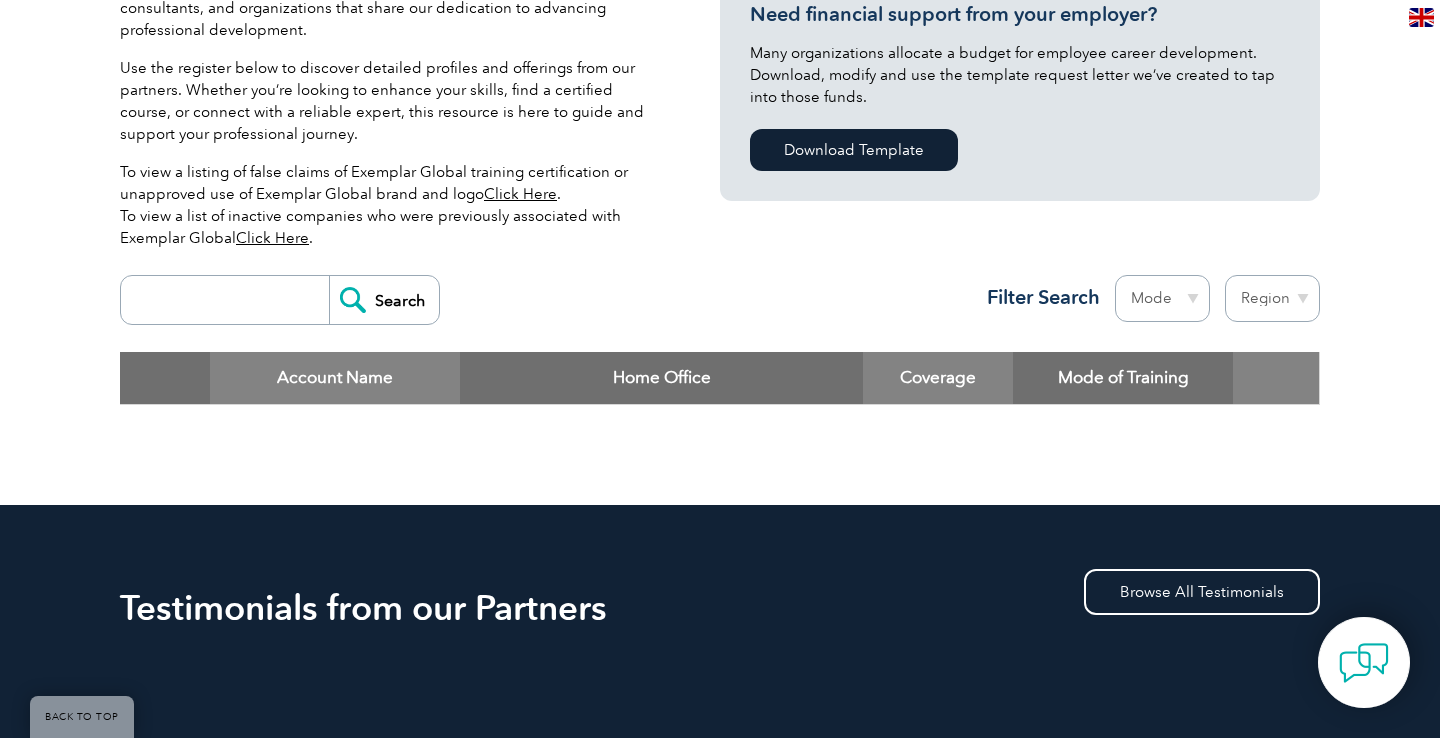 scroll, scrollTop: 649, scrollLeft: 0, axis: vertical 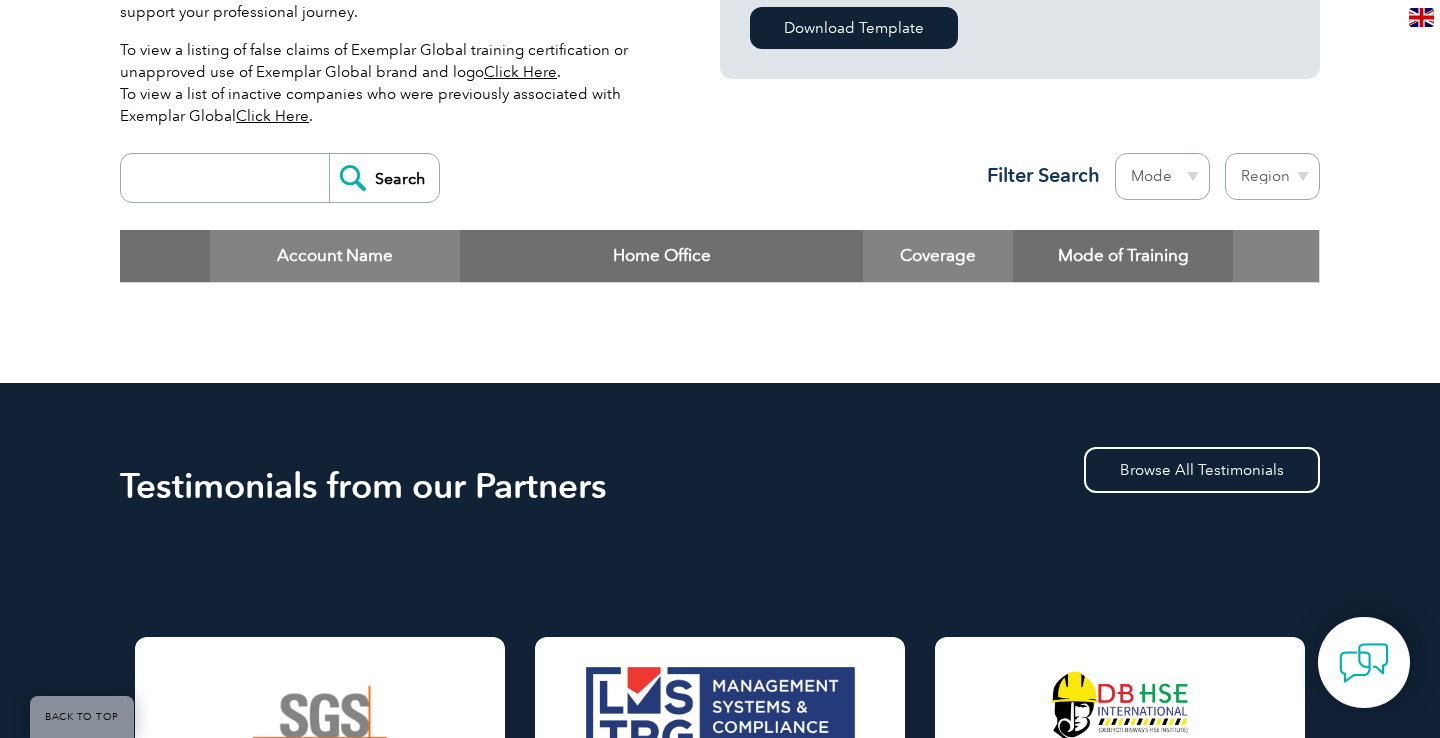 click at bounding box center [230, 178] 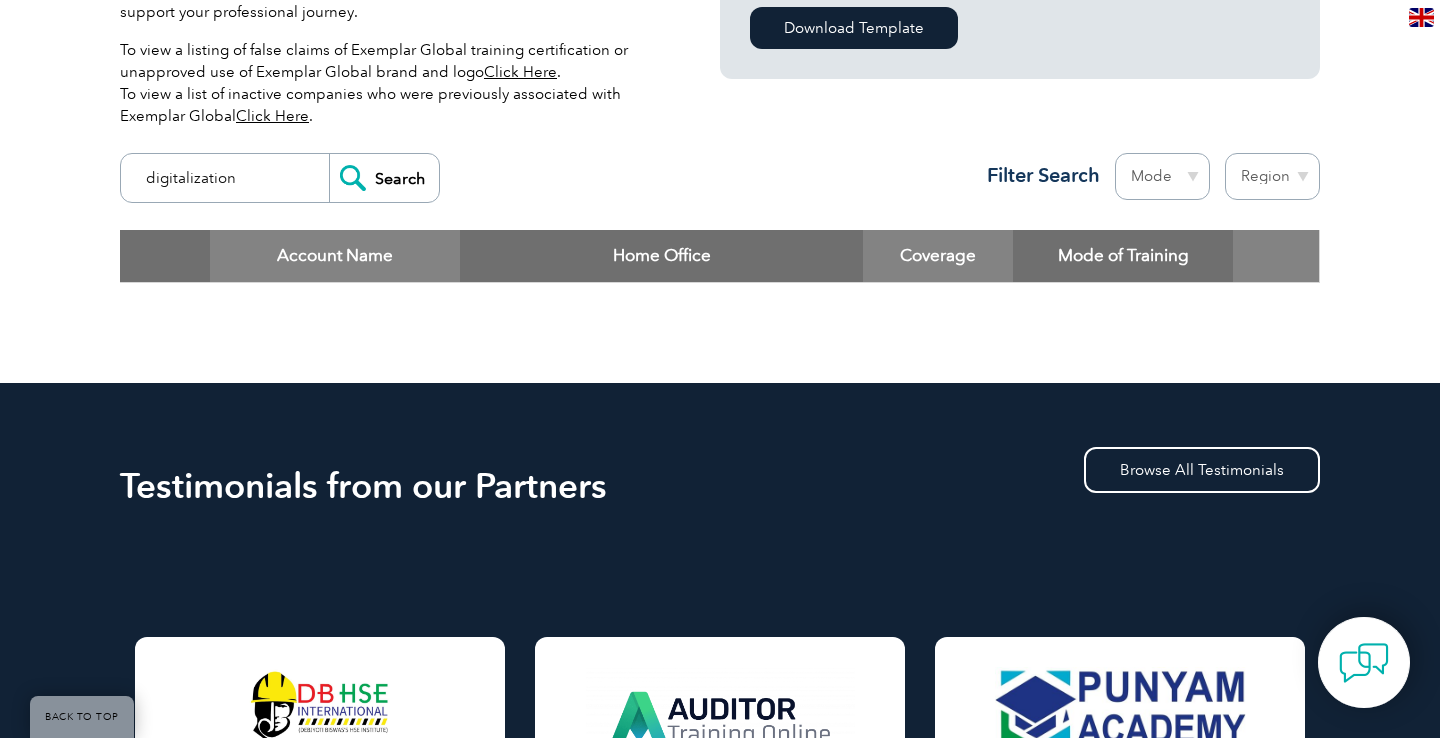 type on "digitalization" 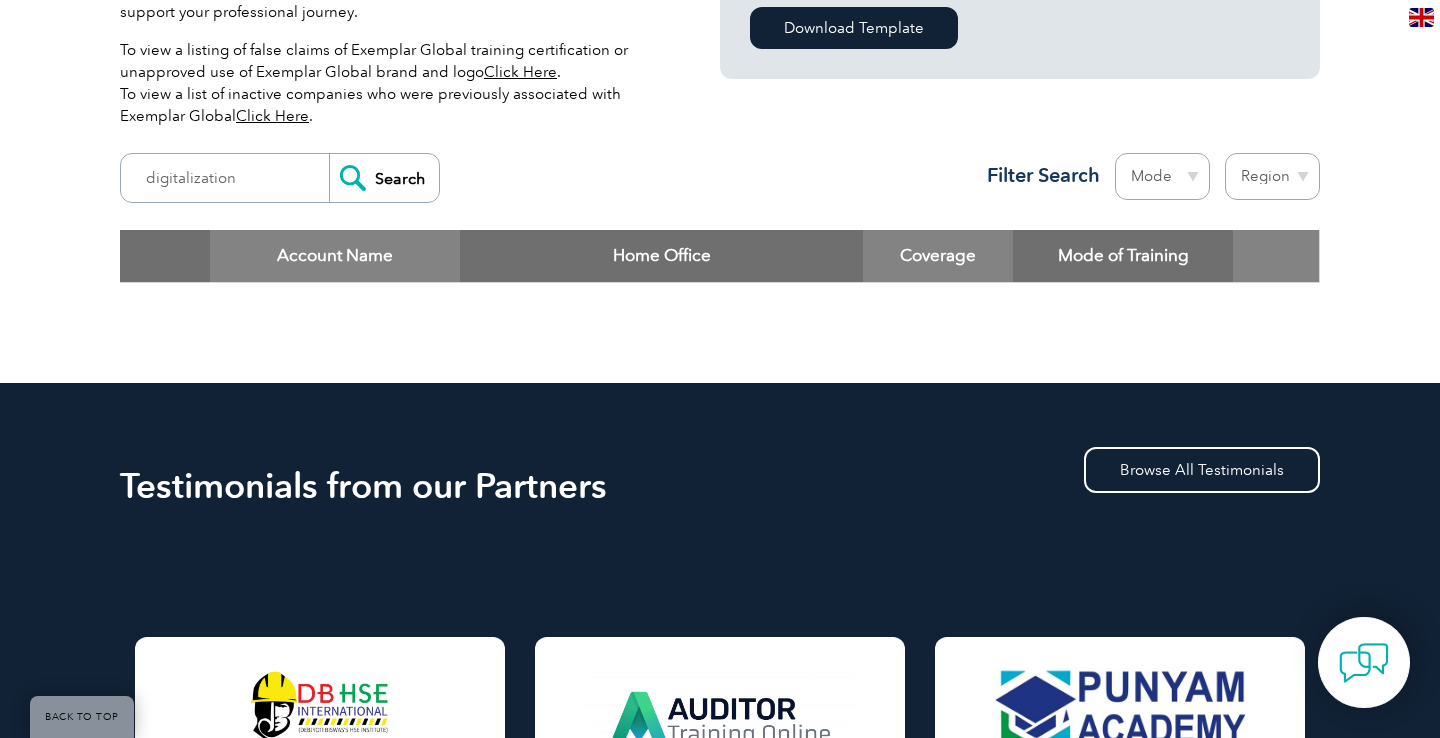 click on "Search" at bounding box center (384, 178) 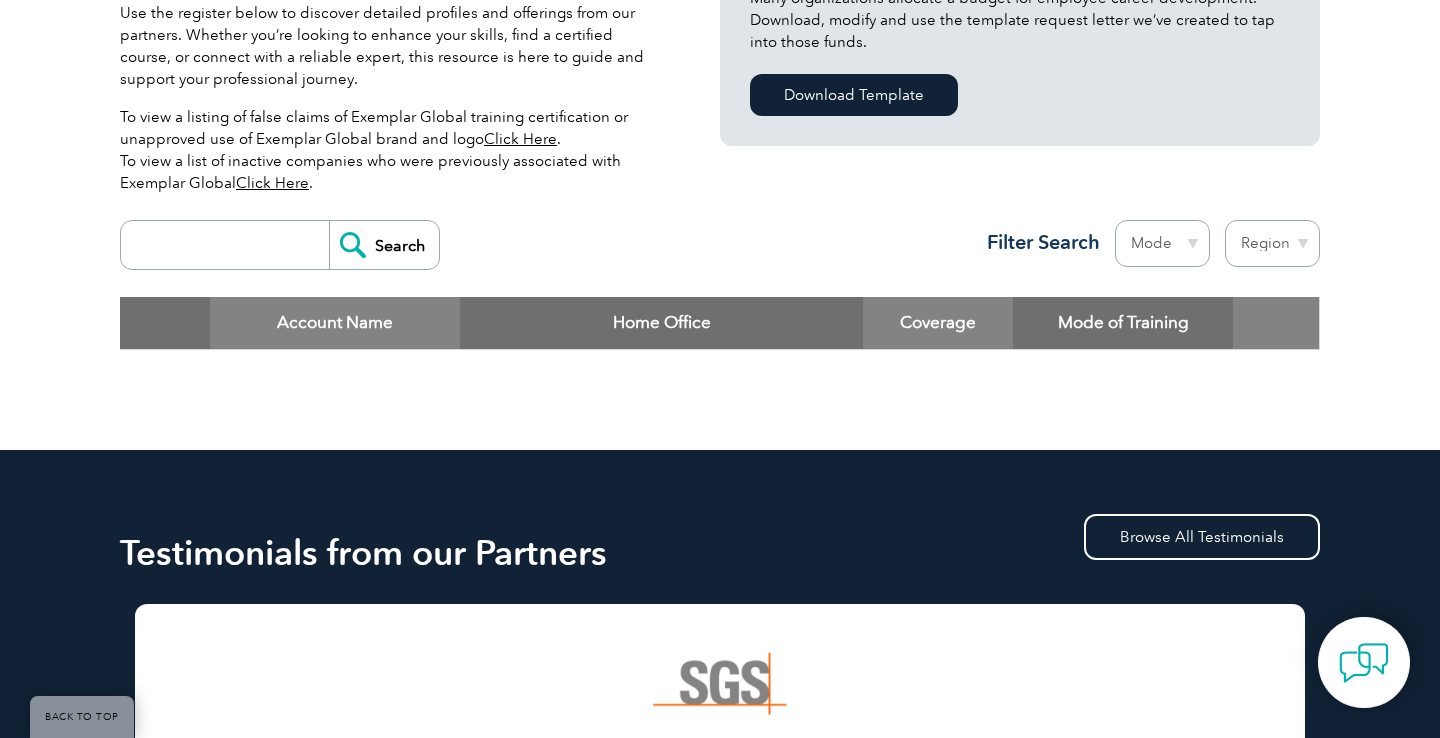 scroll, scrollTop: 673, scrollLeft: 0, axis: vertical 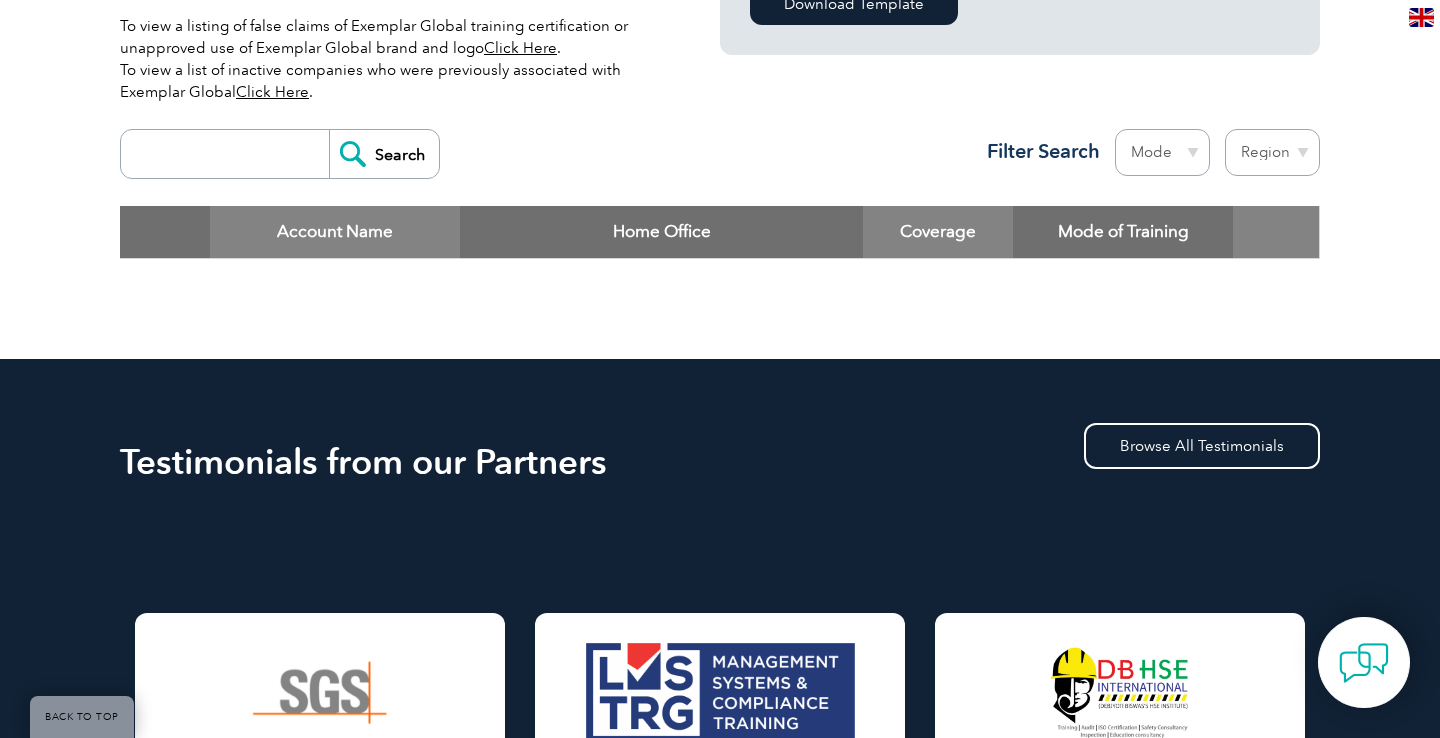 click on "Region
Australia
Bahrain
Bangladesh
Brazil
Canada
Colombia
Dominican Republic
Egypt
India
Indonesia
Iraq
Ireland
Jordan
Korea, Republic of
Malaysia
Malta
Mexico
Mongolia
Montenegro
Myanmar
Netherlands
New Zealand
Nigeria
Oman
Pakistan
Panama
Philippines
Portugal
Romania
Saudi Arabia
Serbia
Singapore
South Africa
Taiwan
Thailand
Trinidad and Tobago" at bounding box center [1272, 152] 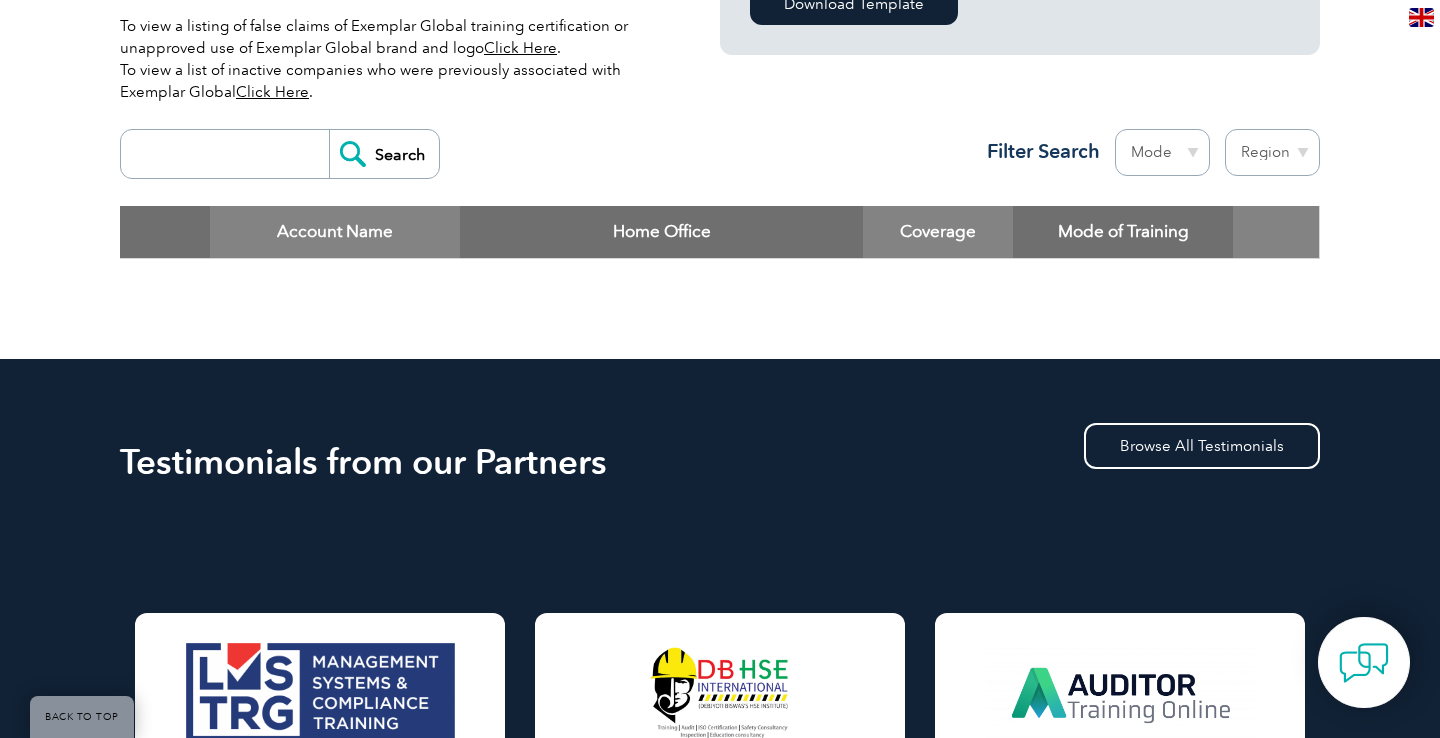 select on "Saudi Arabia" 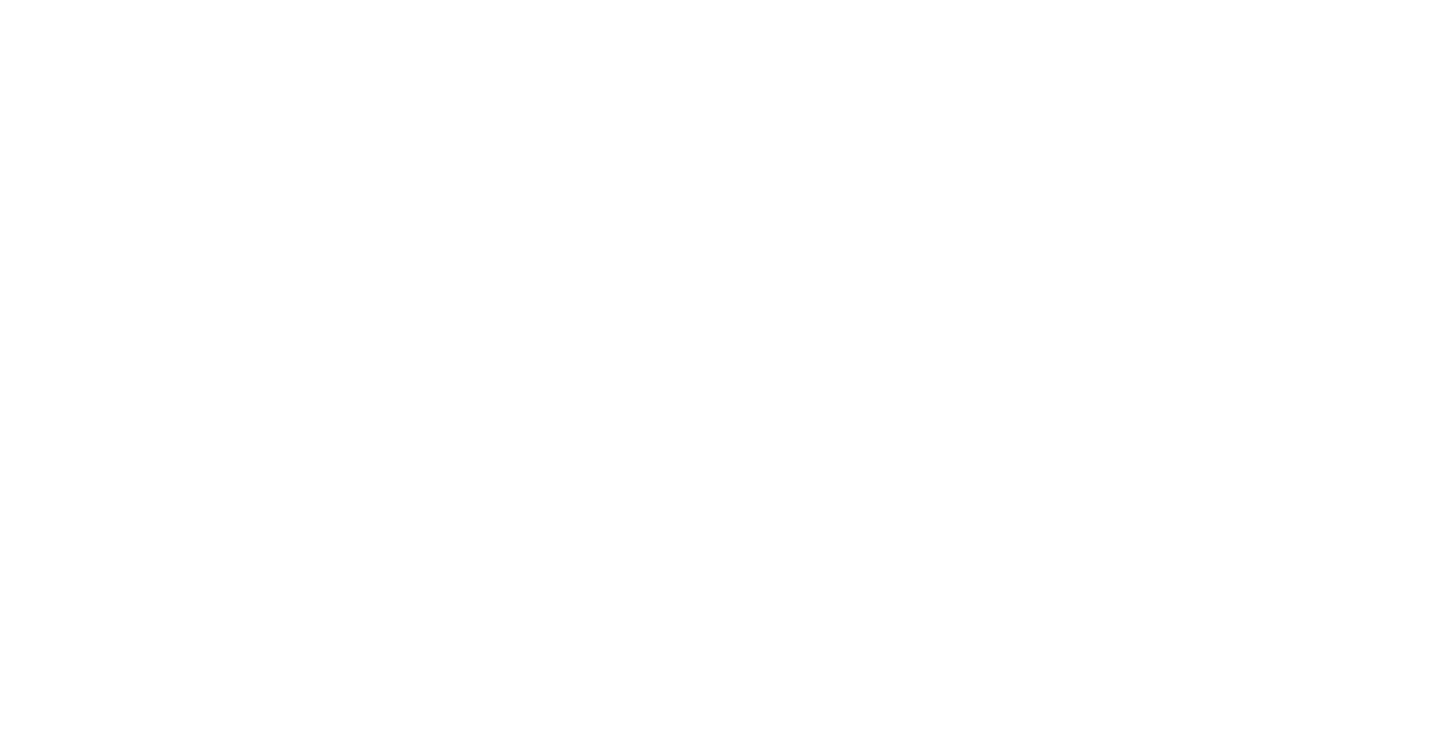 select on "Saudi Arabia" 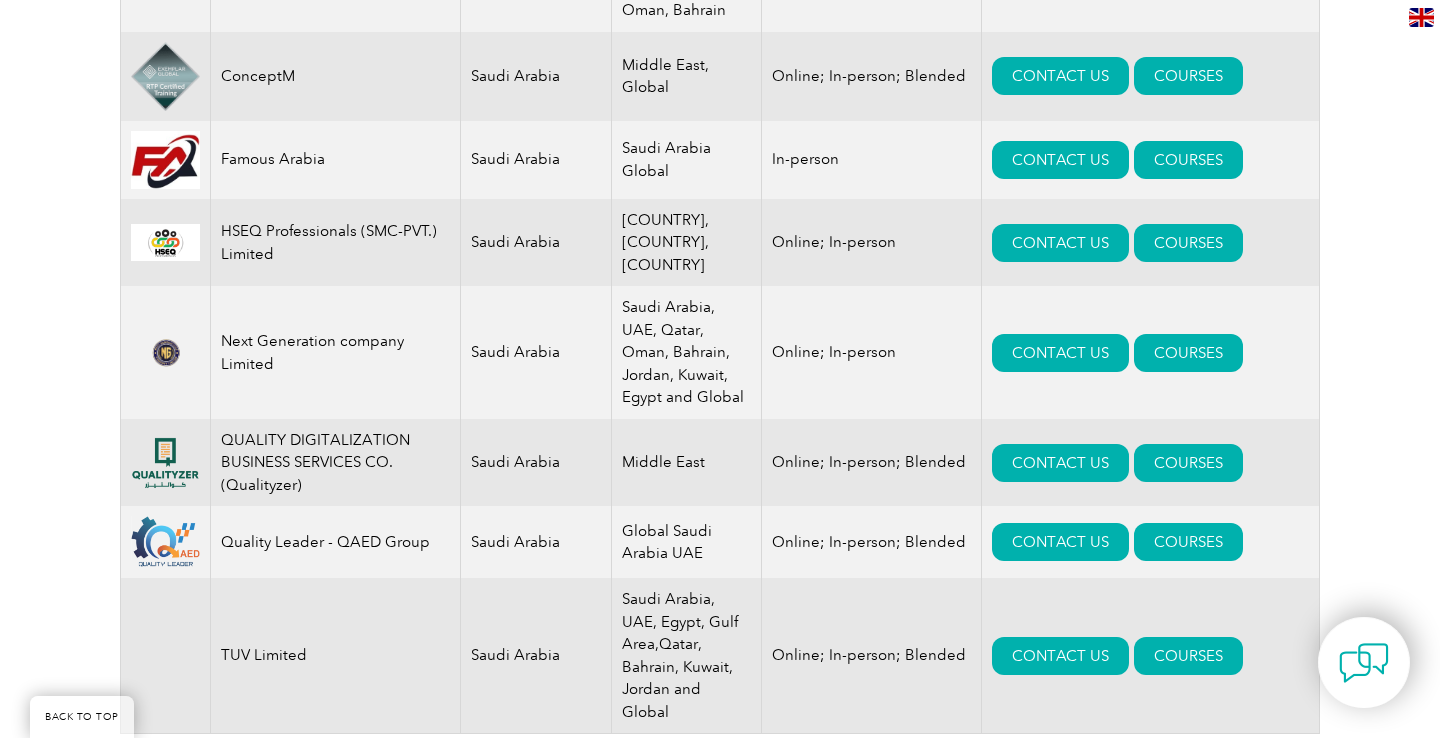 scroll, scrollTop: 1081, scrollLeft: 0, axis: vertical 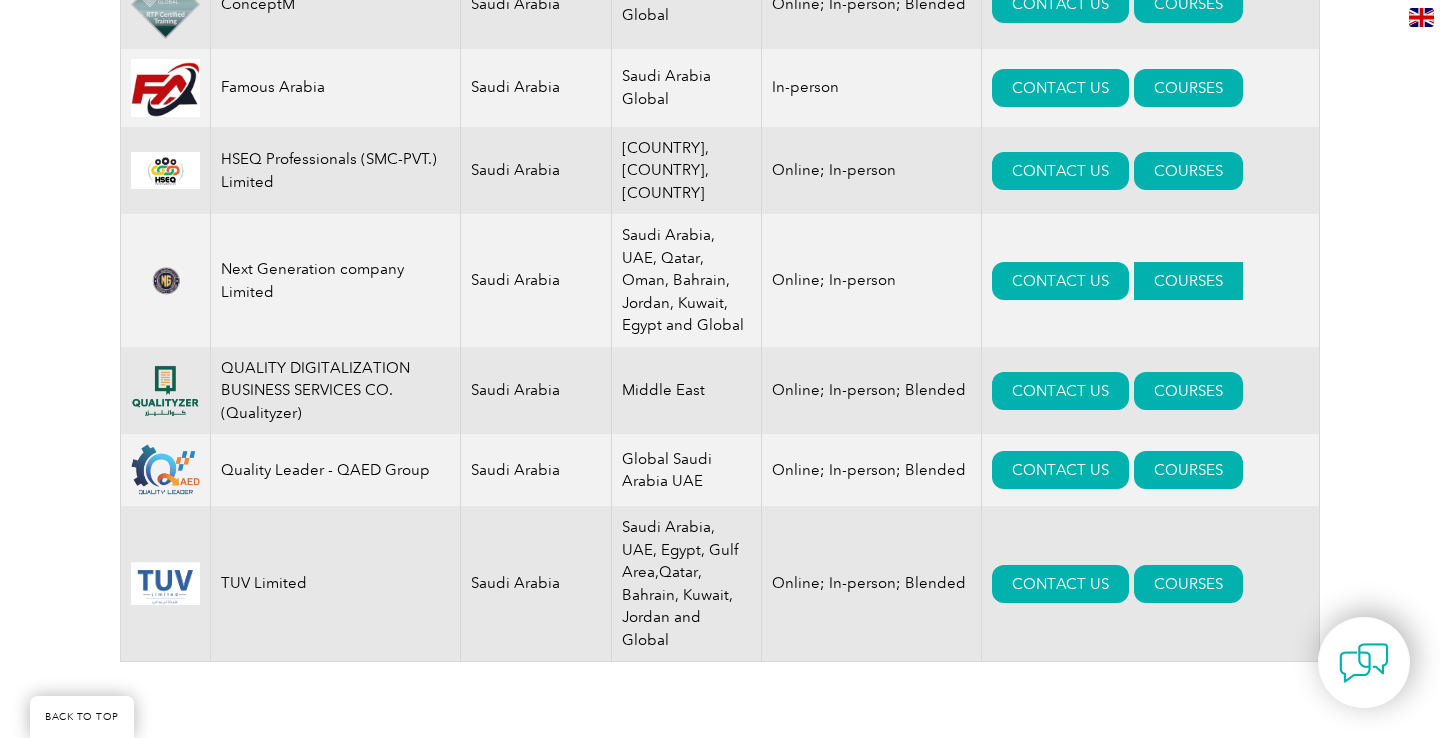 click on "COURSES" at bounding box center (1188, 281) 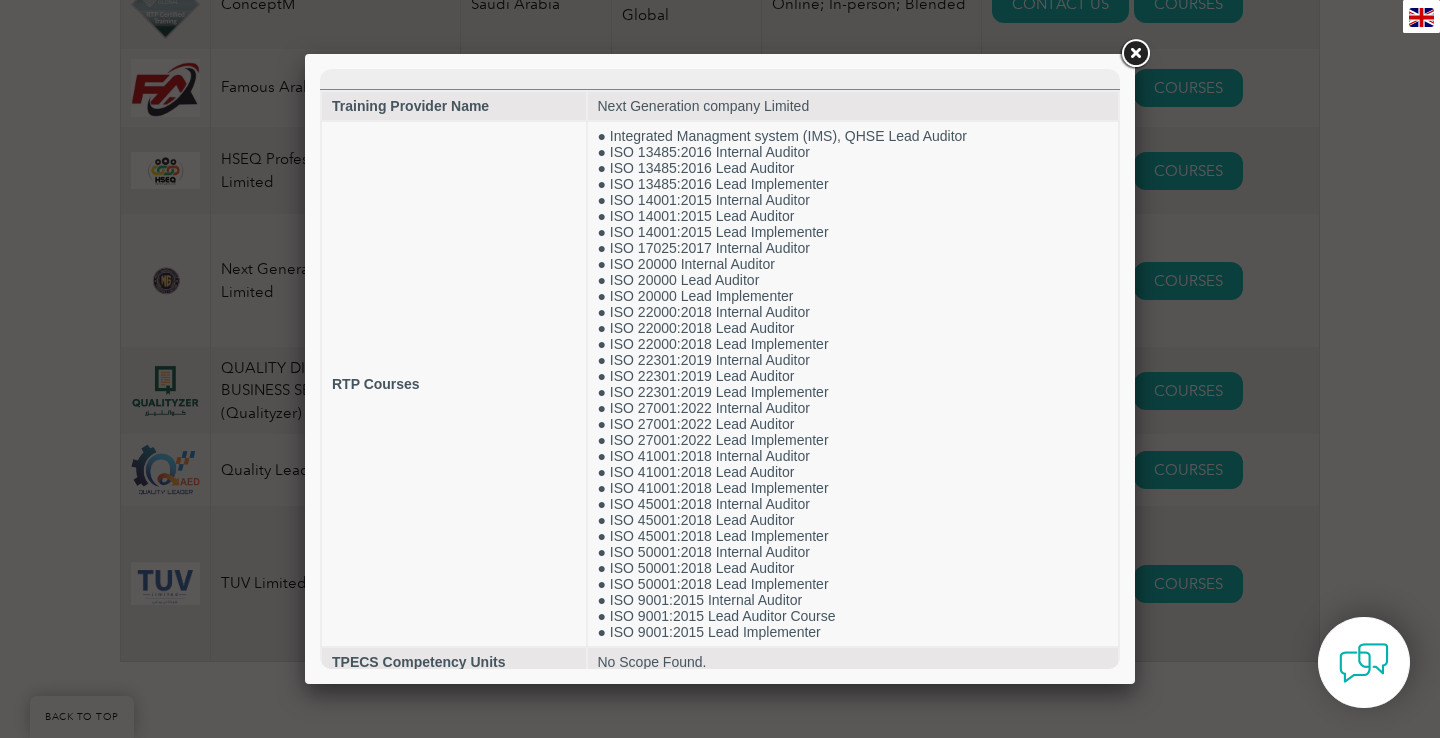 scroll, scrollTop: 0, scrollLeft: 0, axis: both 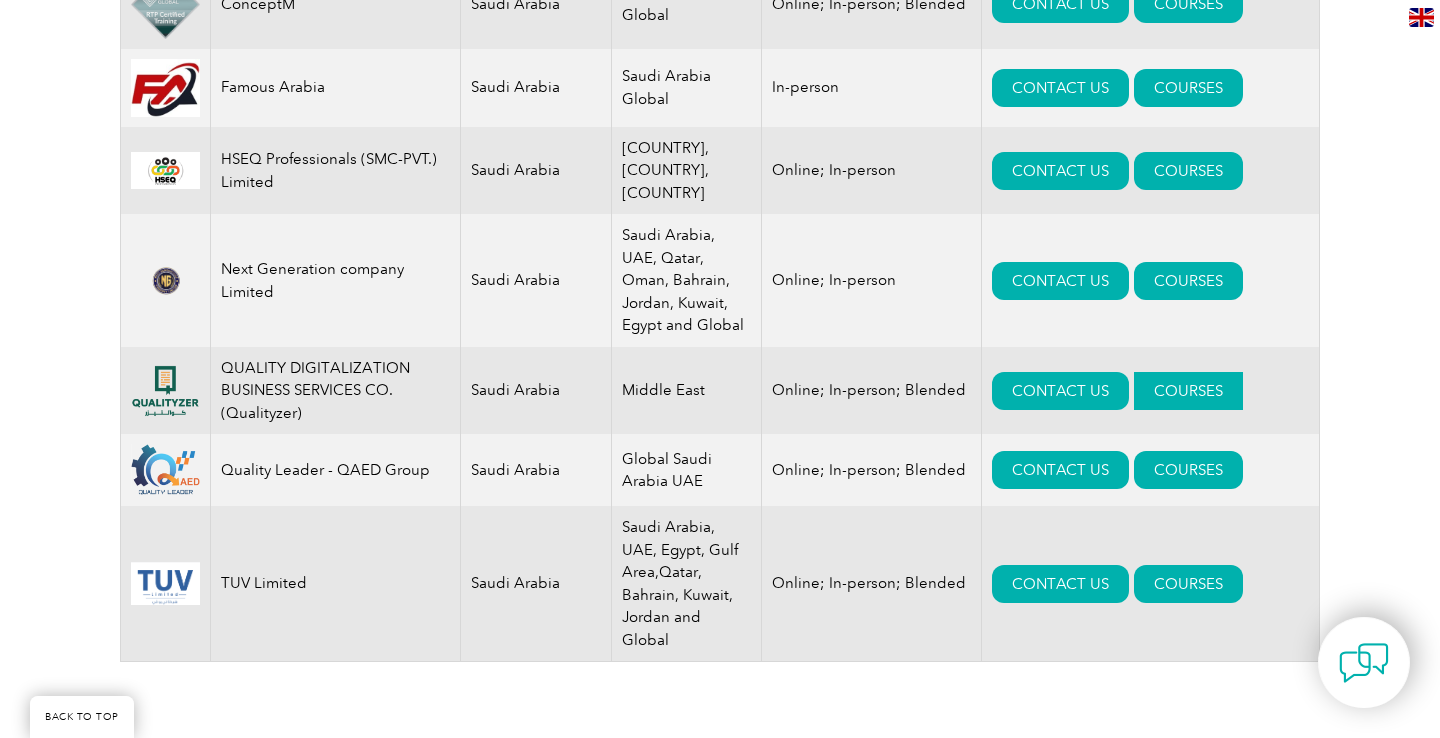 click on "COURSES" at bounding box center [1188, 391] 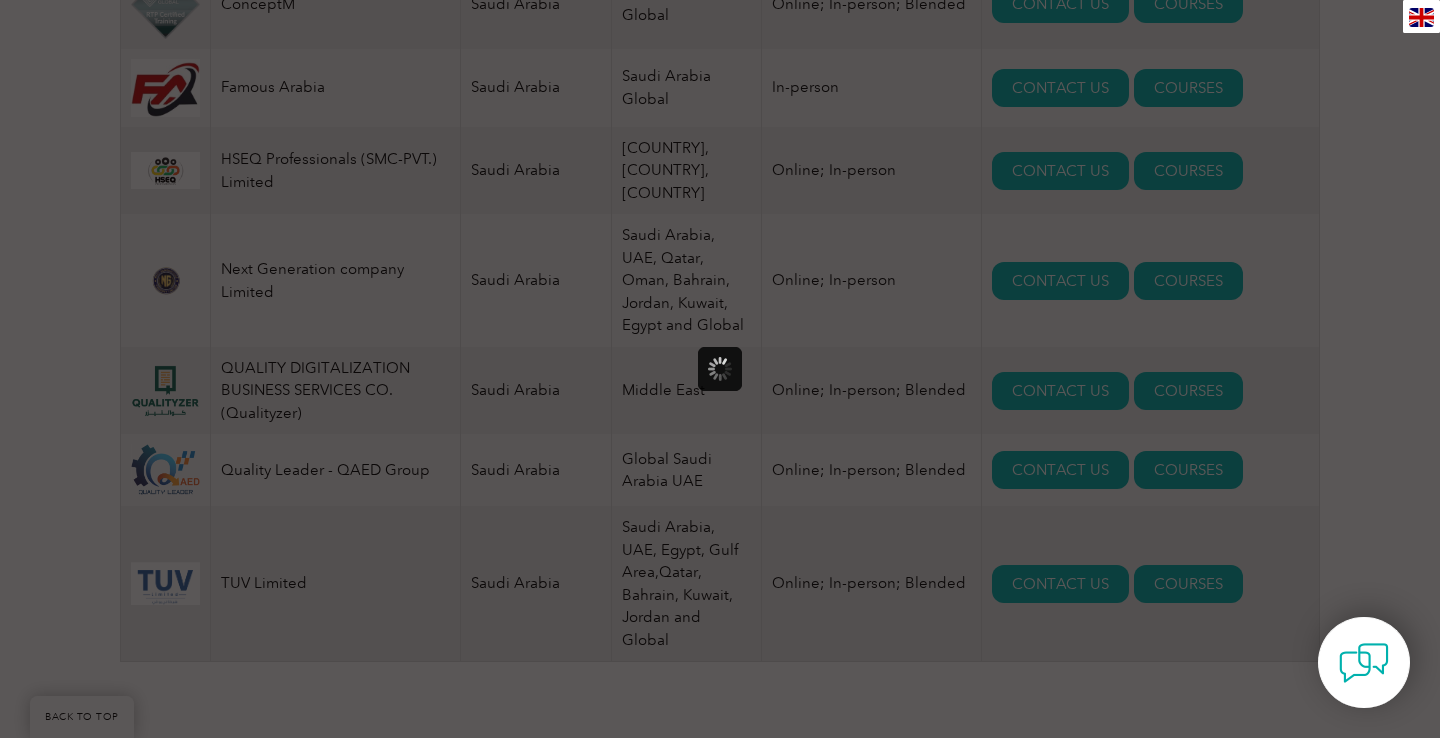 scroll, scrollTop: 0, scrollLeft: 0, axis: both 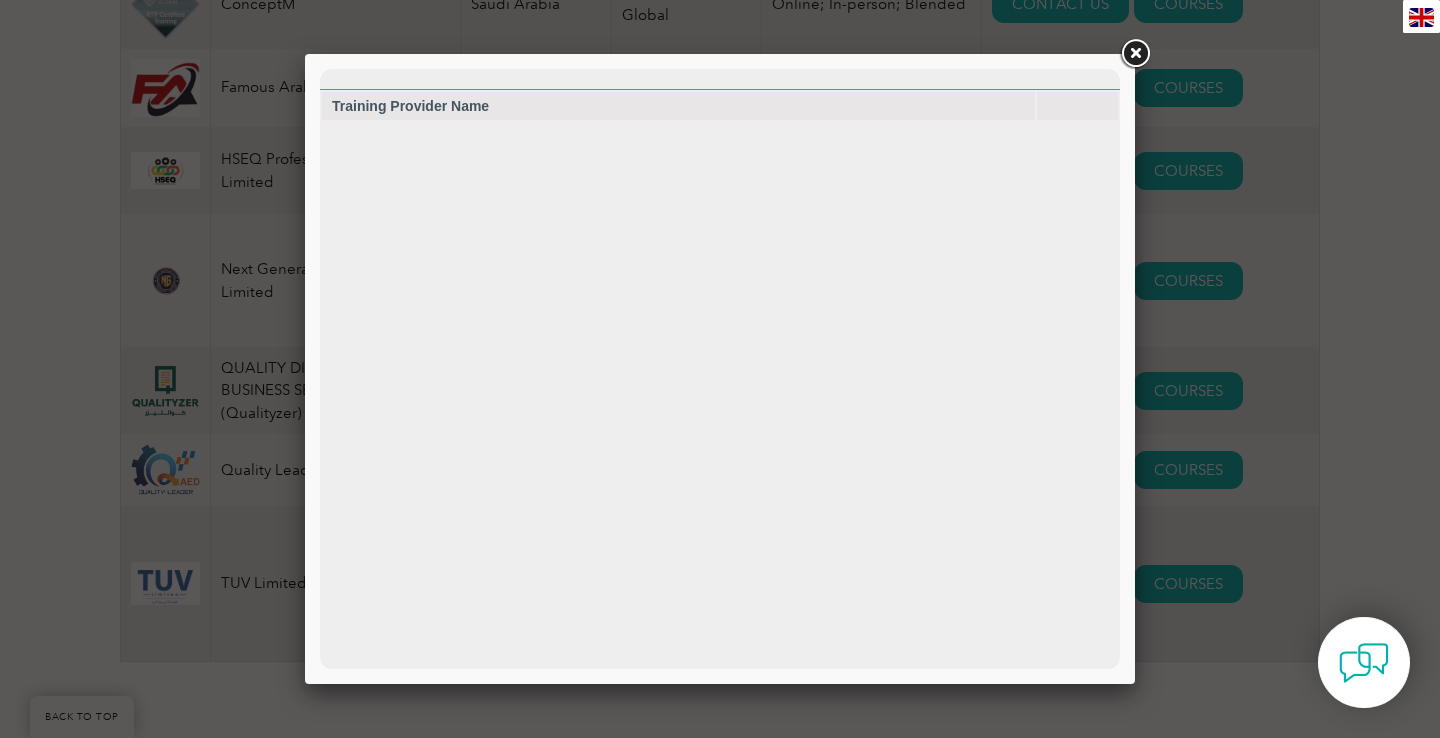 click at bounding box center (720, 369) 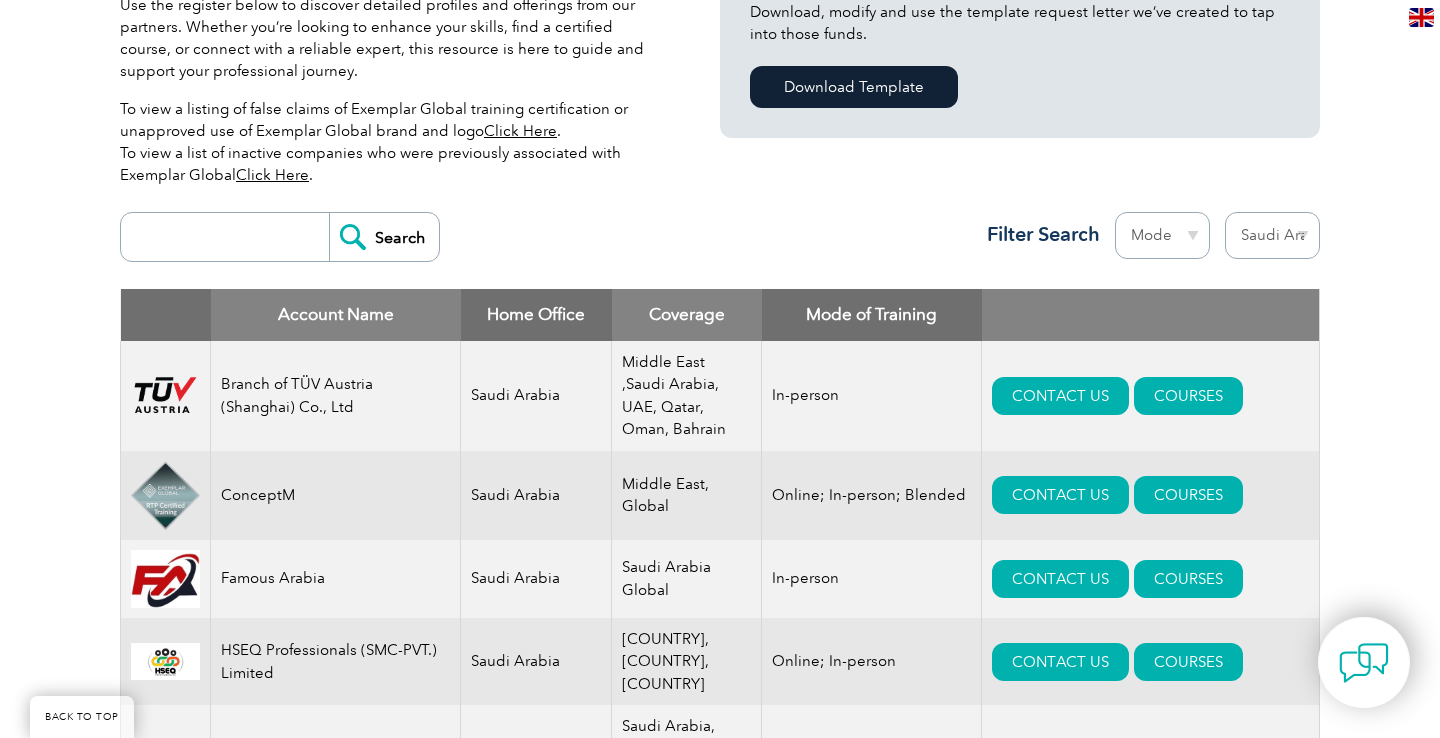 scroll, scrollTop: 587, scrollLeft: 0, axis: vertical 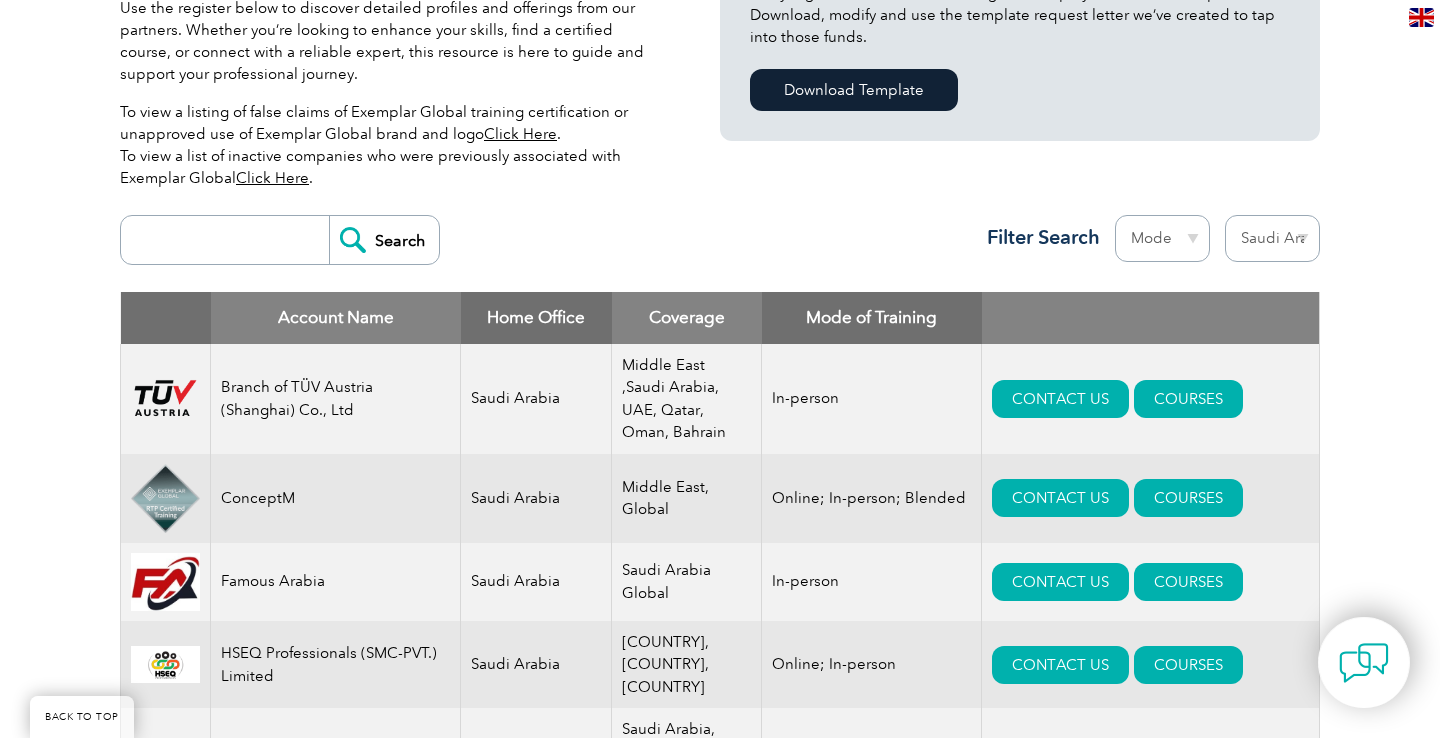 click at bounding box center [230, 240] 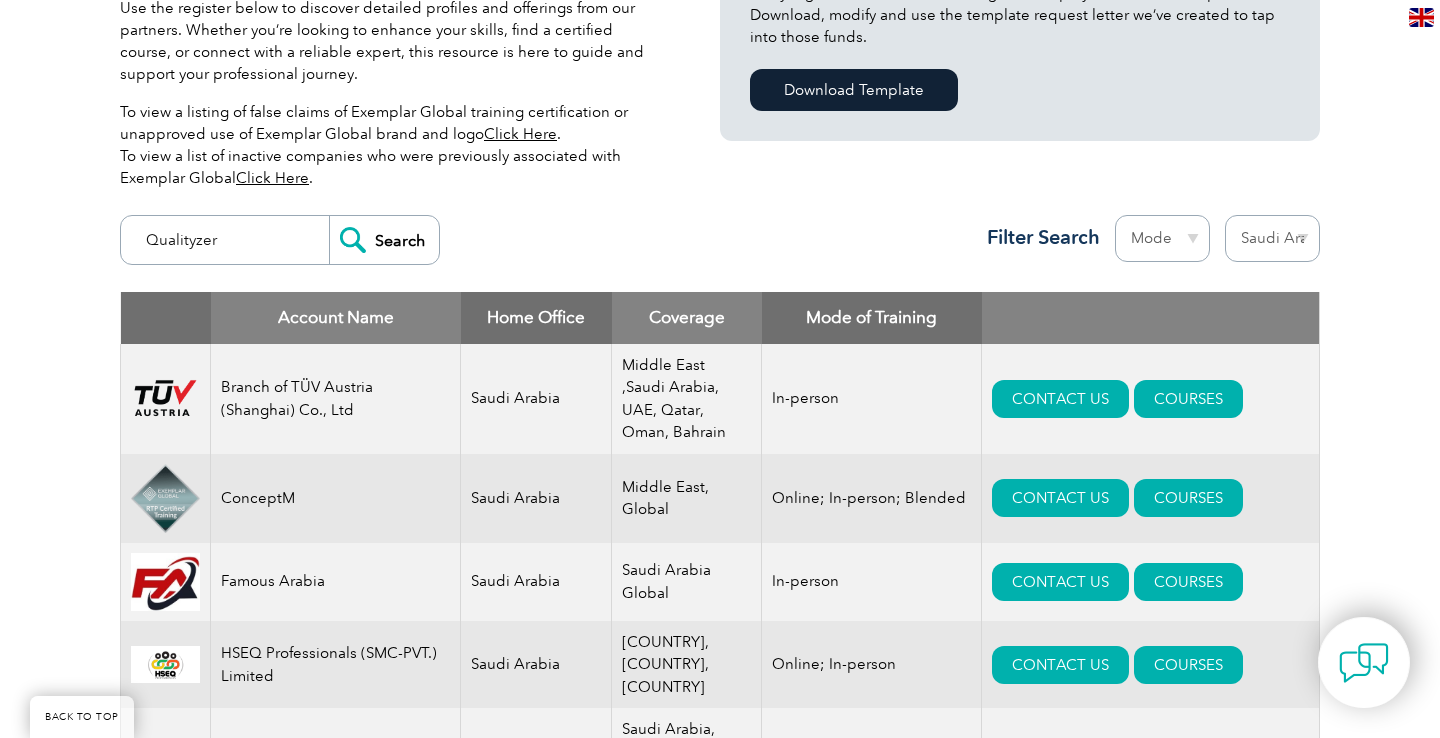 type on "Qualityzer" 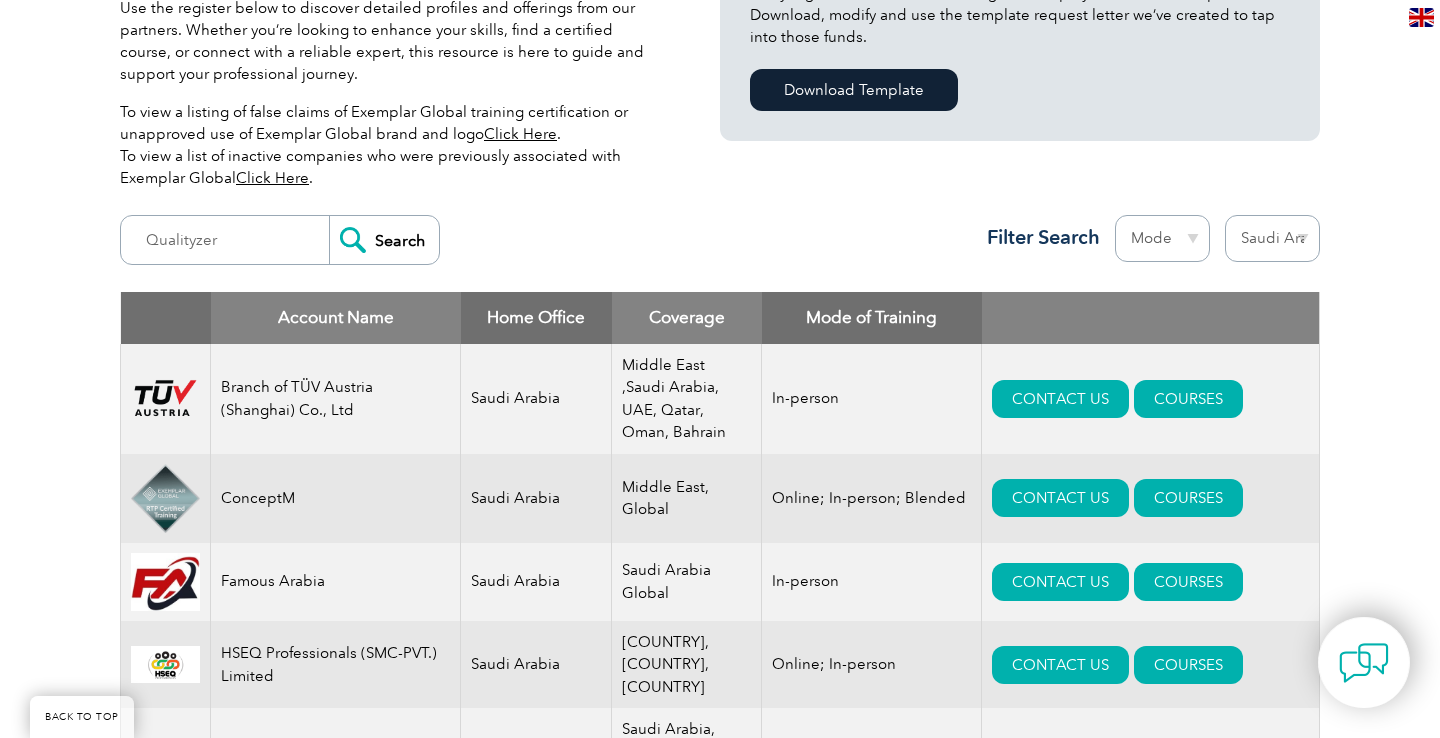 click on "Search" at bounding box center (384, 240) 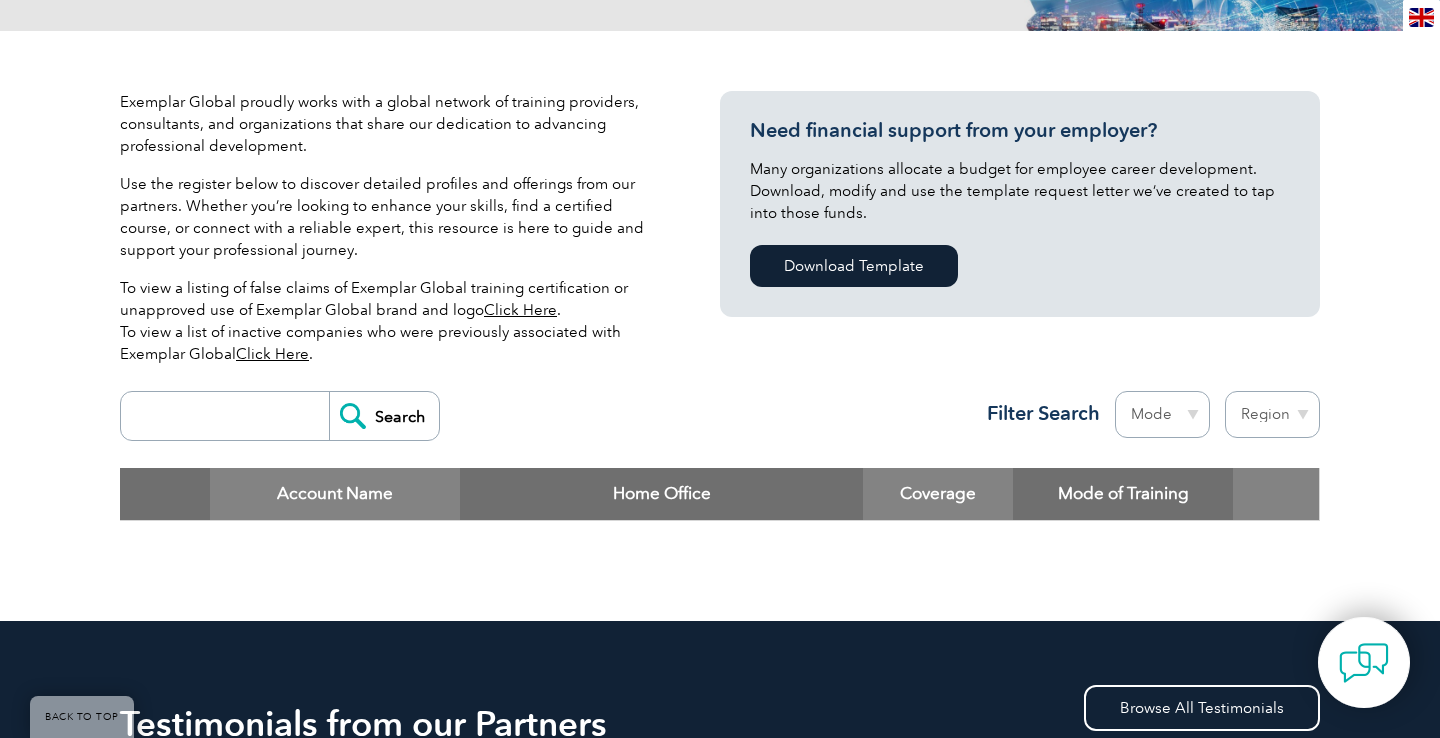 scroll, scrollTop: 605, scrollLeft: 0, axis: vertical 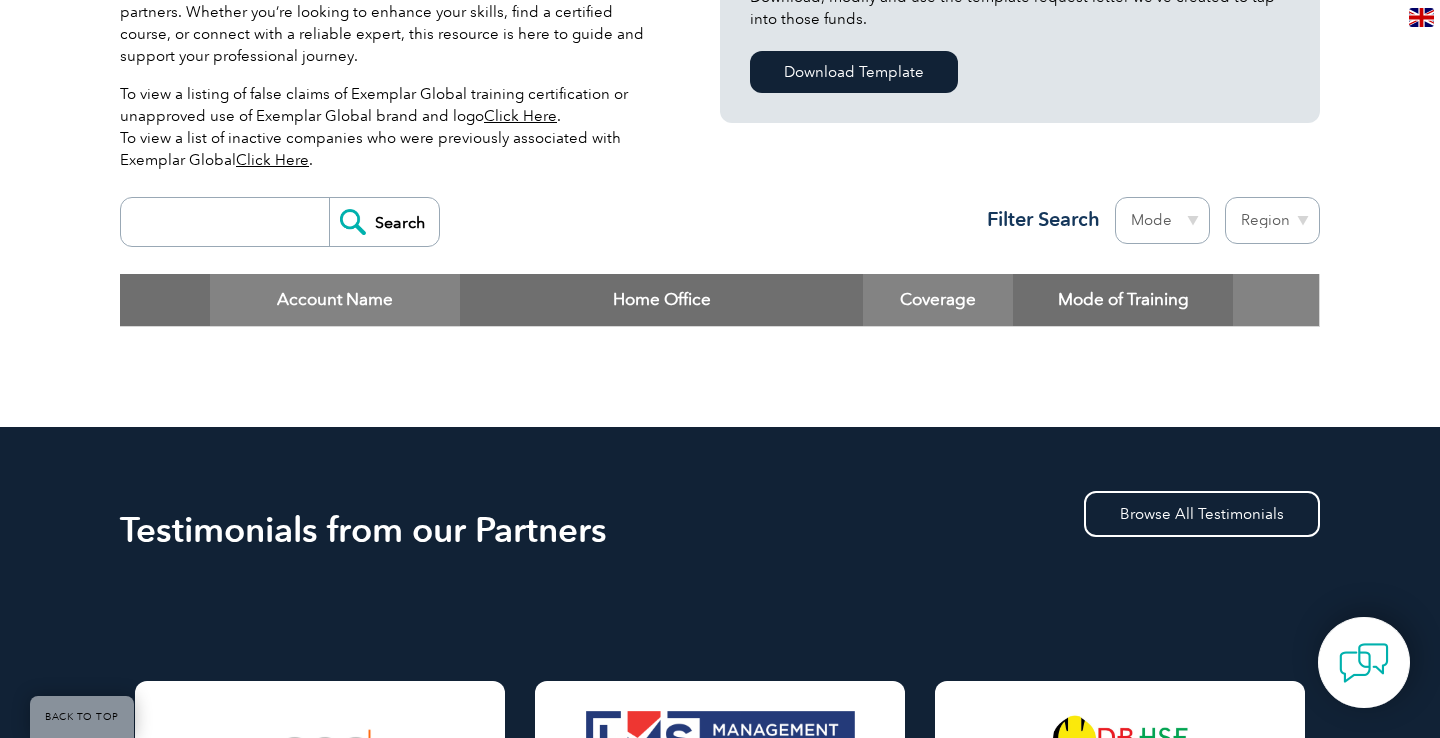 click at bounding box center [230, 222] 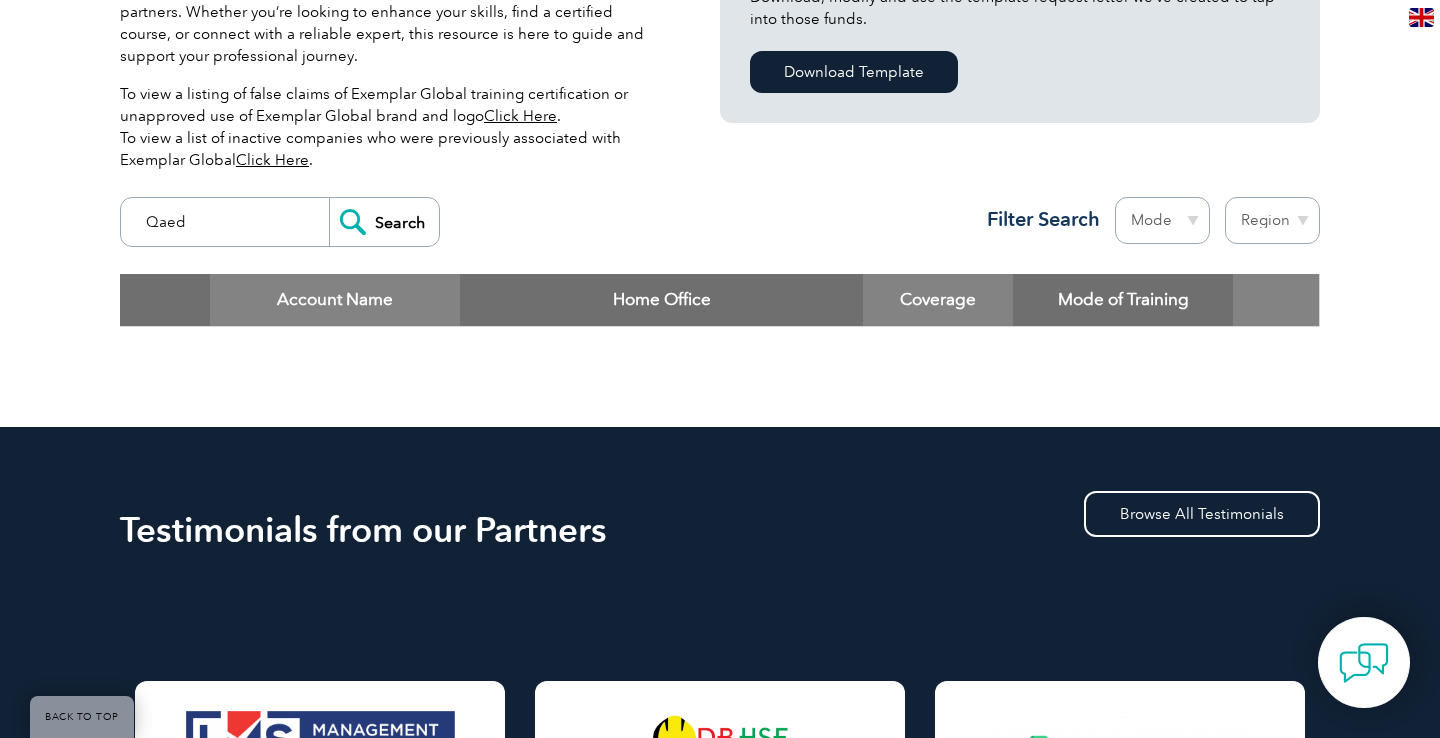 type on "Qaed" 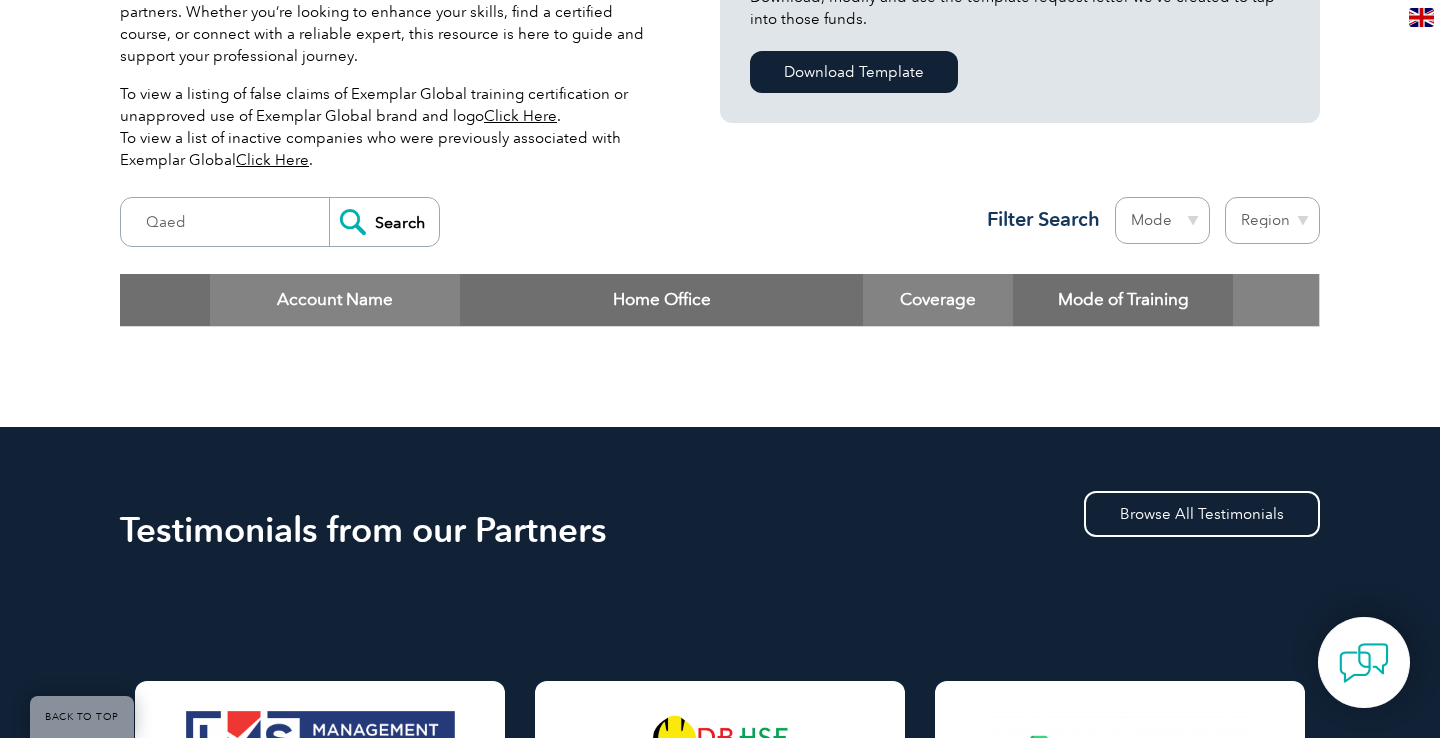 click on "Search" at bounding box center [384, 222] 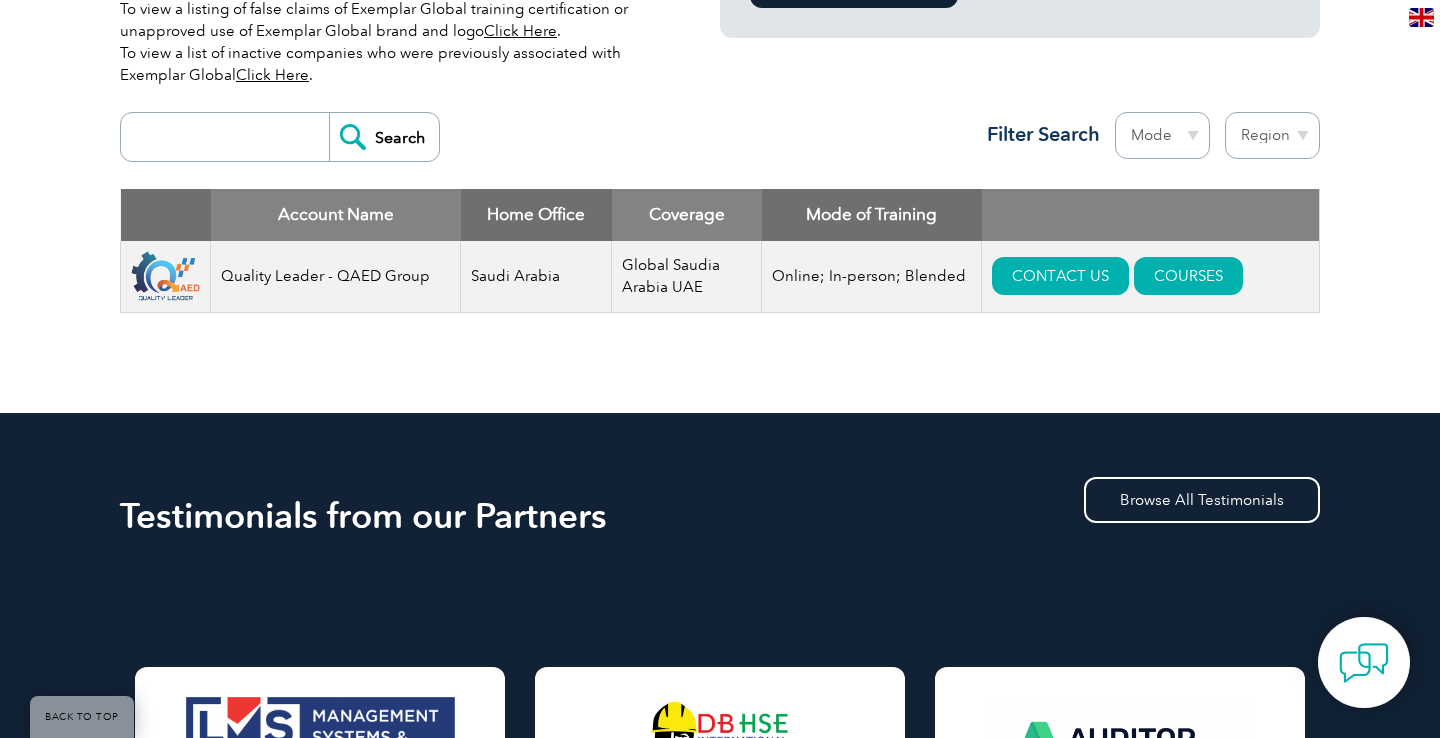 scroll, scrollTop: 688, scrollLeft: 0, axis: vertical 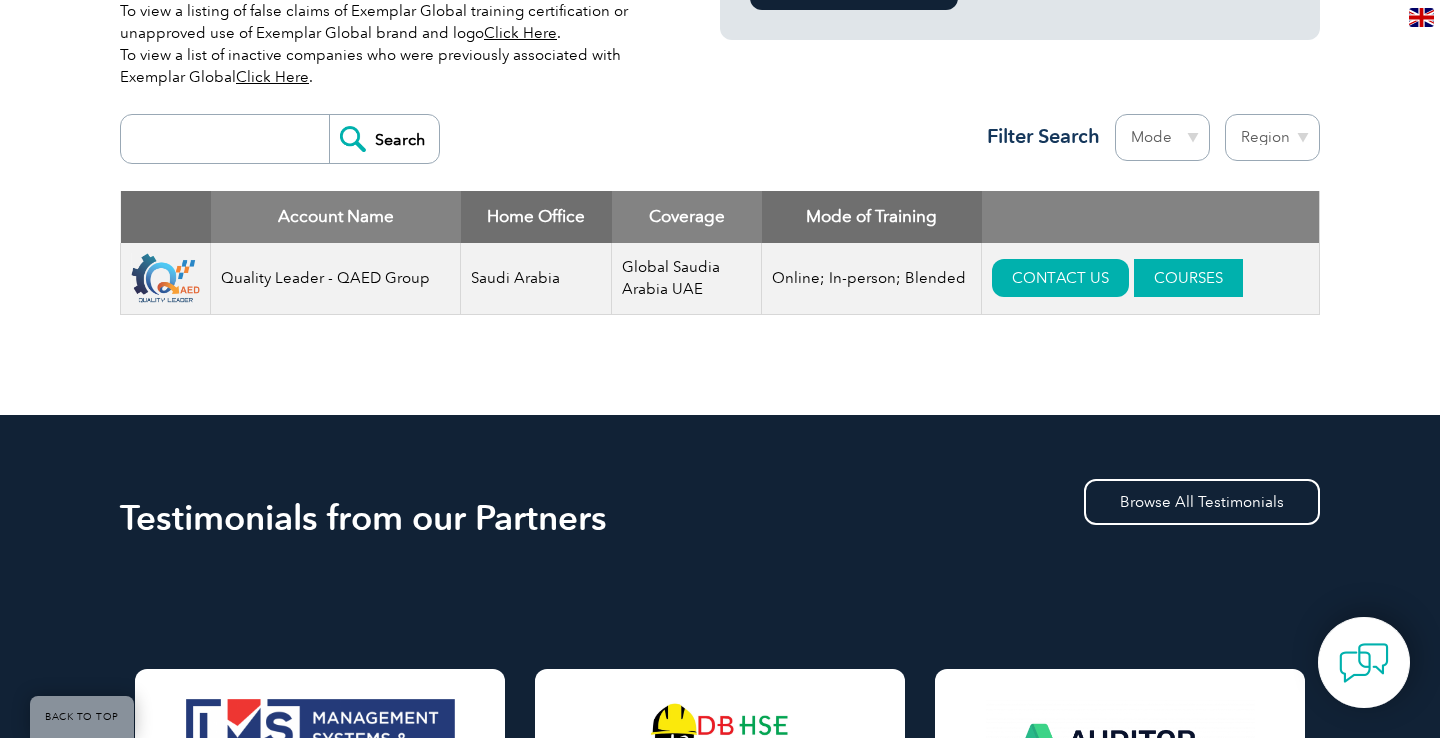 click on "COURSES" at bounding box center (1188, 278) 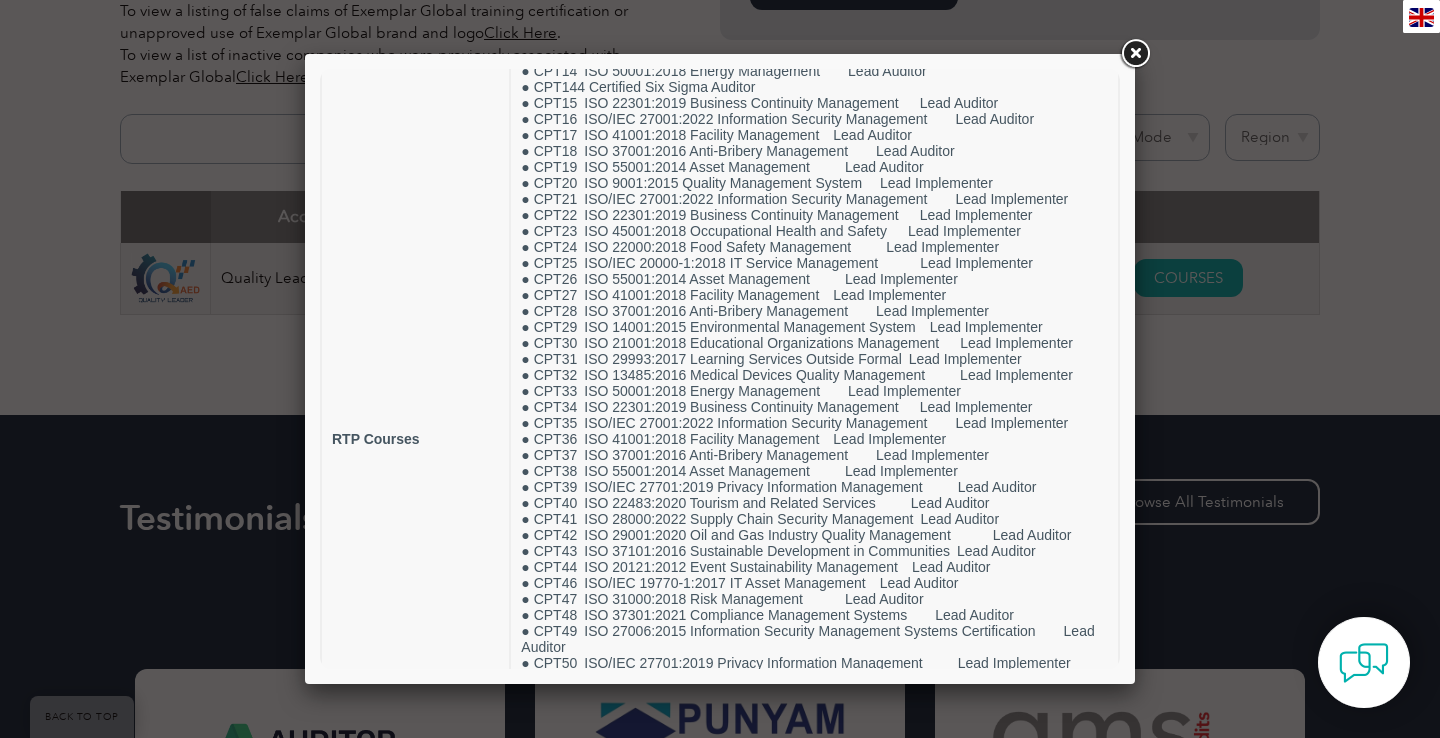 scroll, scrollTop: 400, scrollLeft: 0, axis: vertical 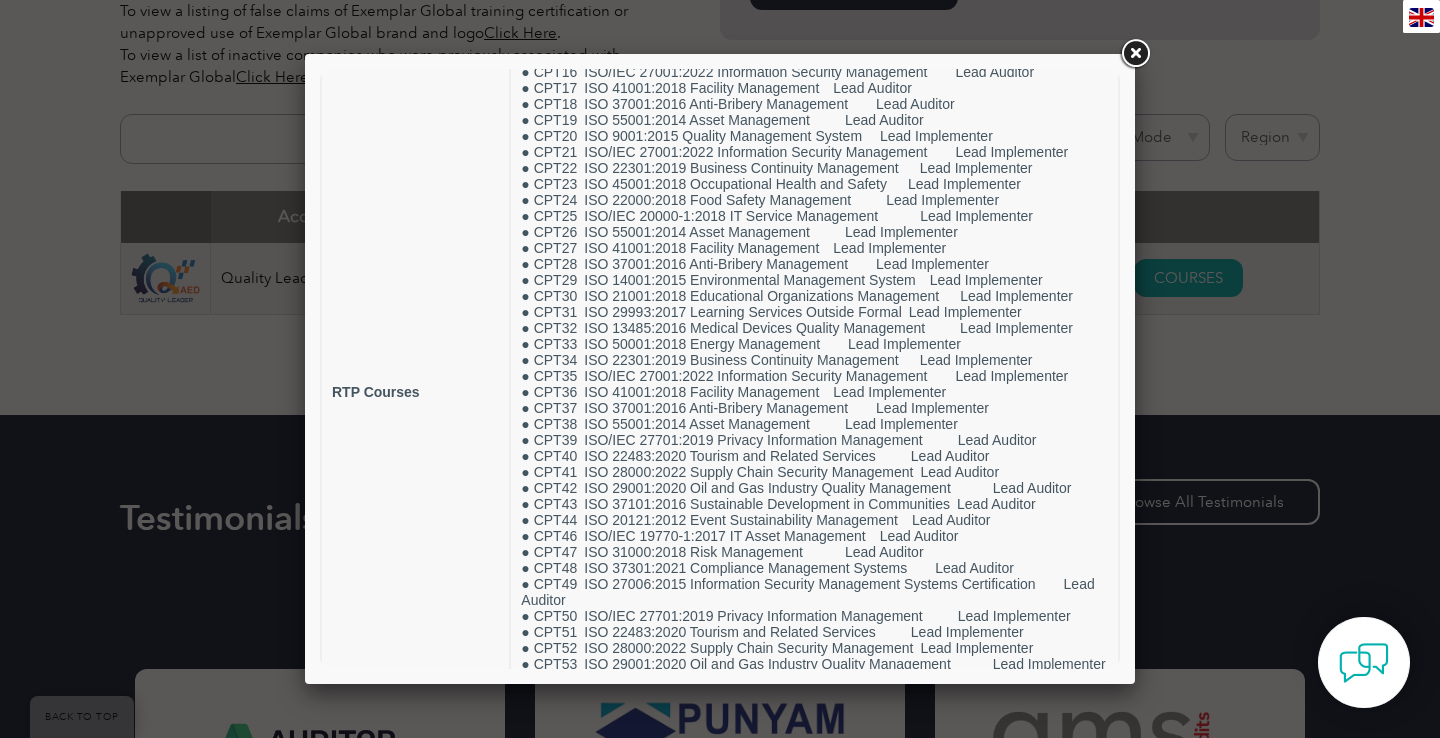 click at bounding box center (720, 369) 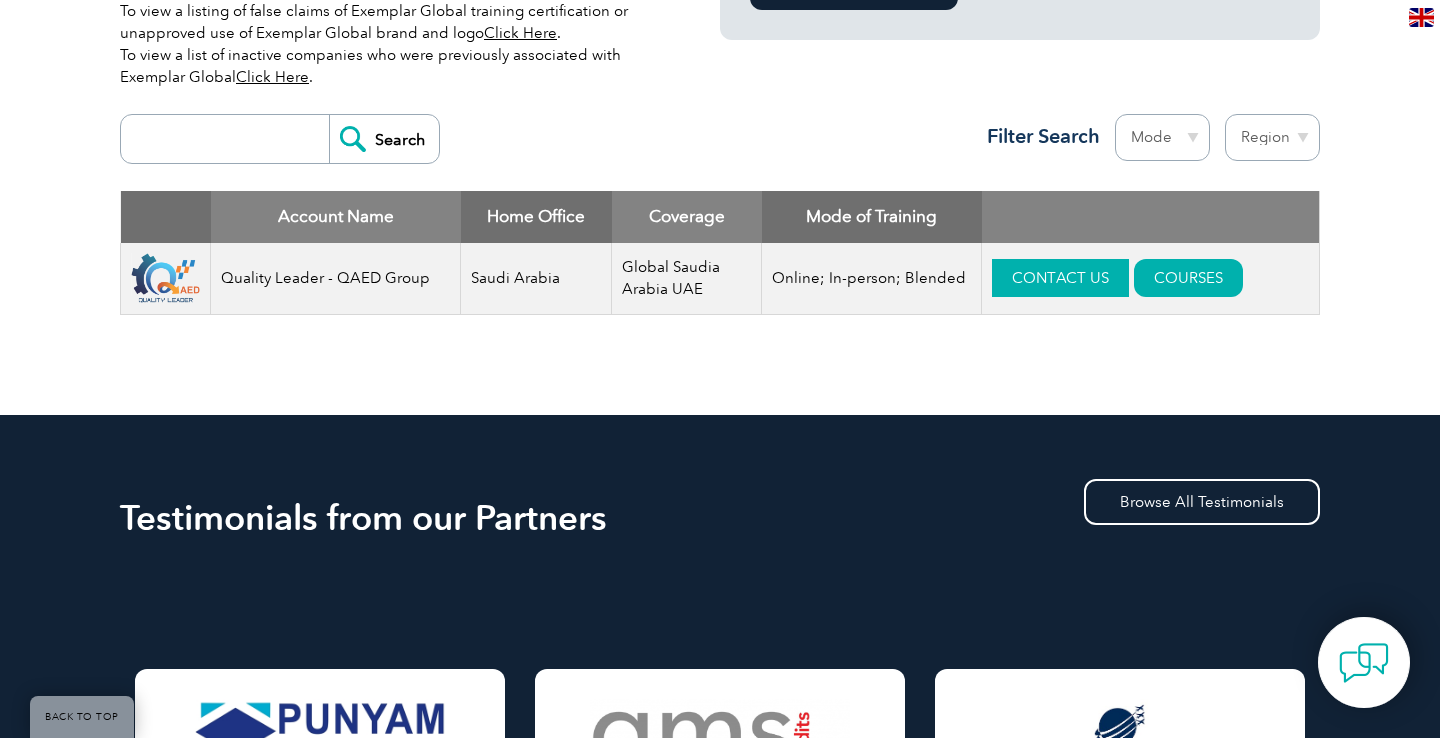 click on "CONTACT US" at bounding box center (1060, 278) 